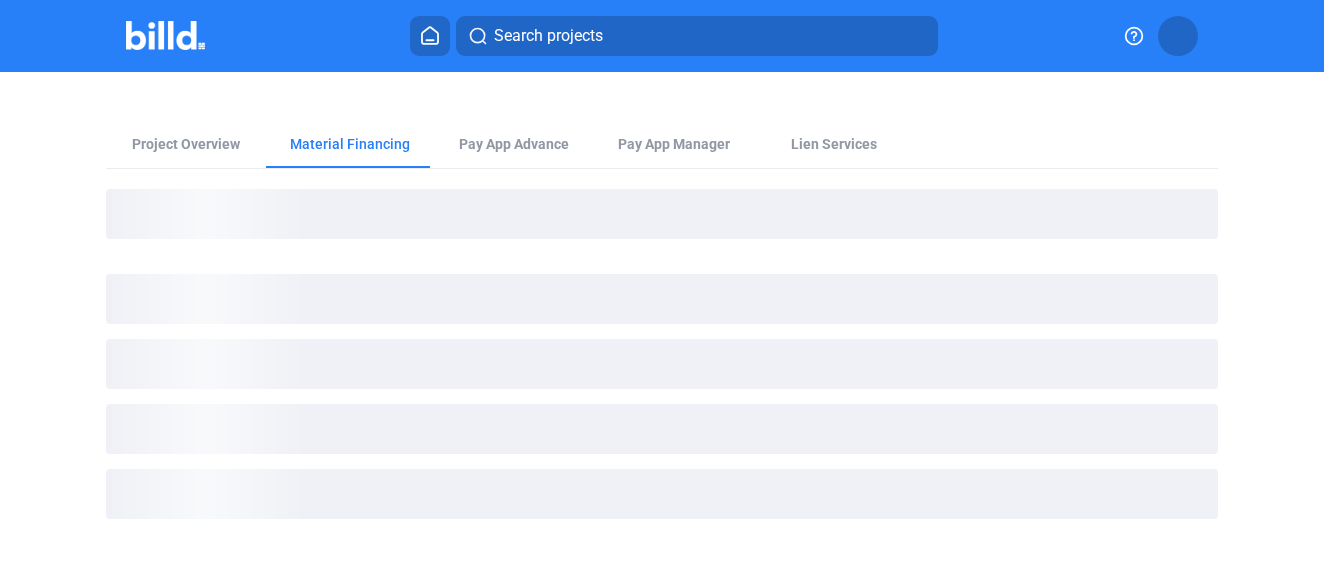 scroll, scrollTop: 0, scrollLeft: 0, axis: both 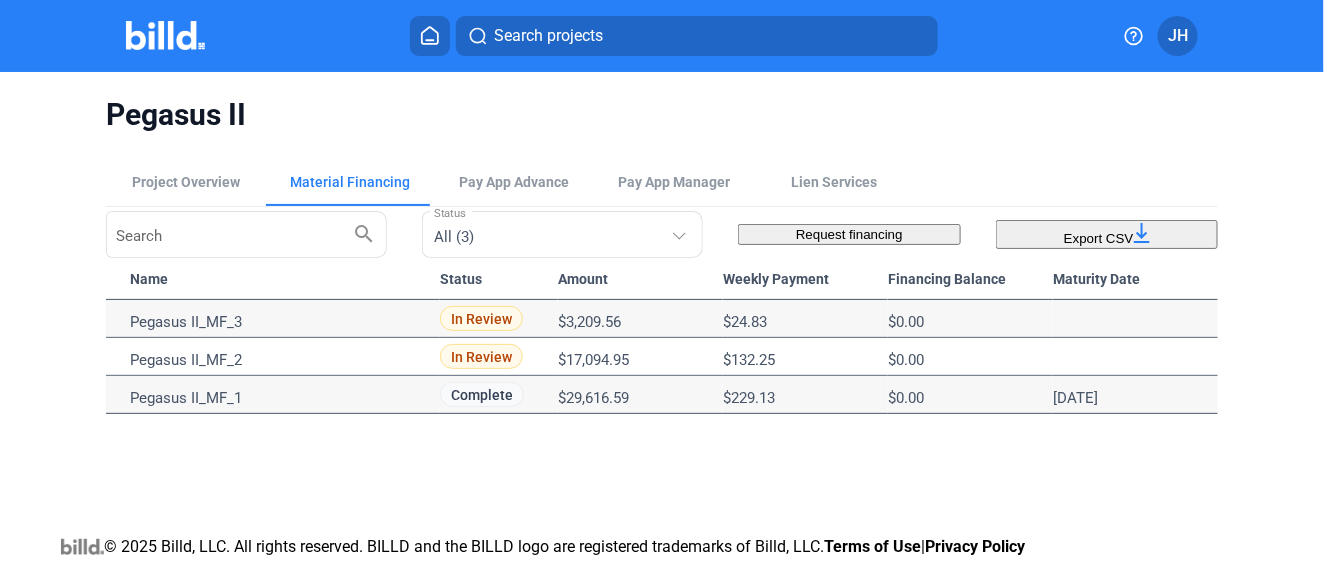 click at bounding box center (430, 35) 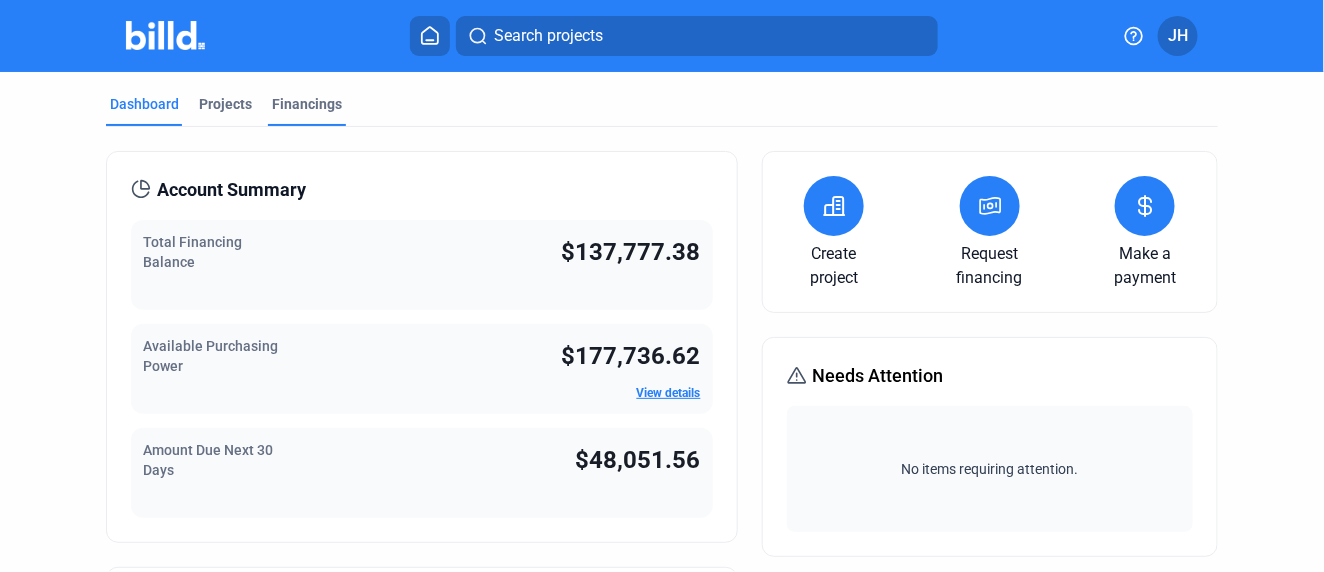 click on "Financings" at bounding box center (307, 104) 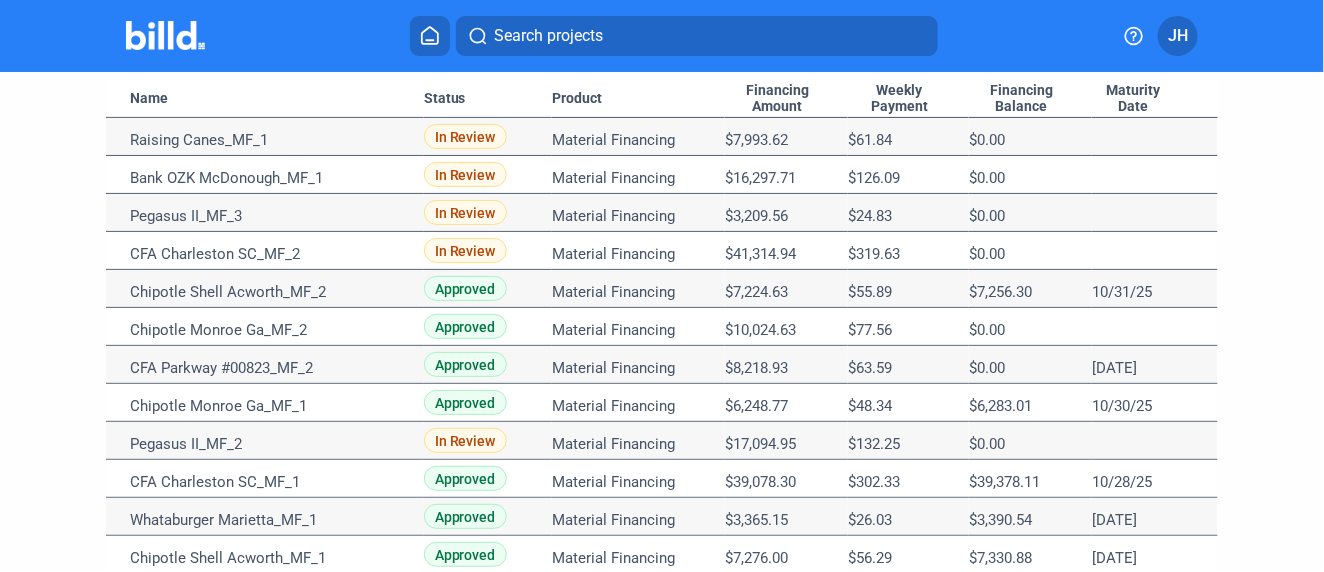 scroll, scrollTop: 222, scrollLeft: 0, axis: vertical 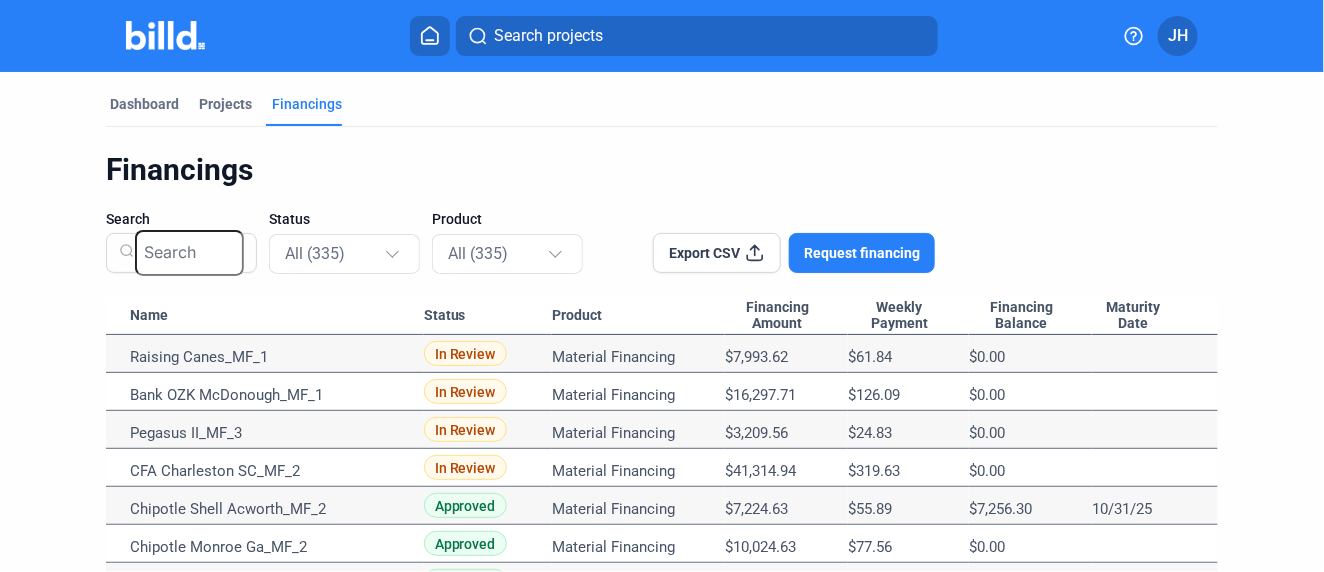 click on "Search projects" at bounding box center (548, 36) 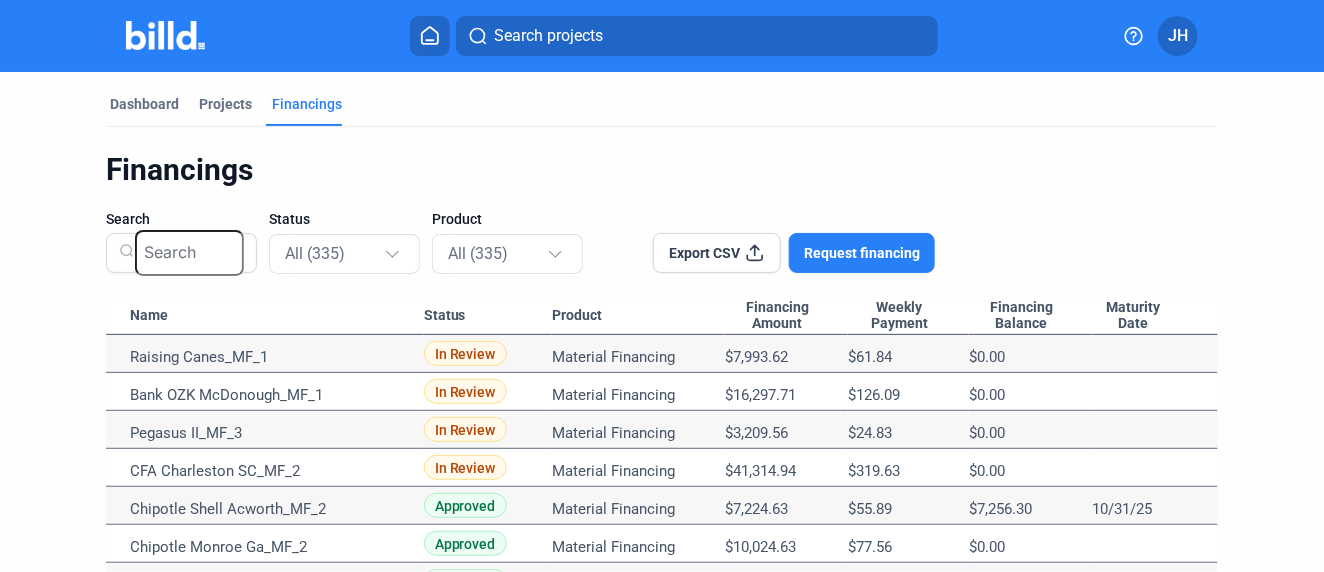 click on "CFA Parkway #00823" at bounding box center [570, 697] 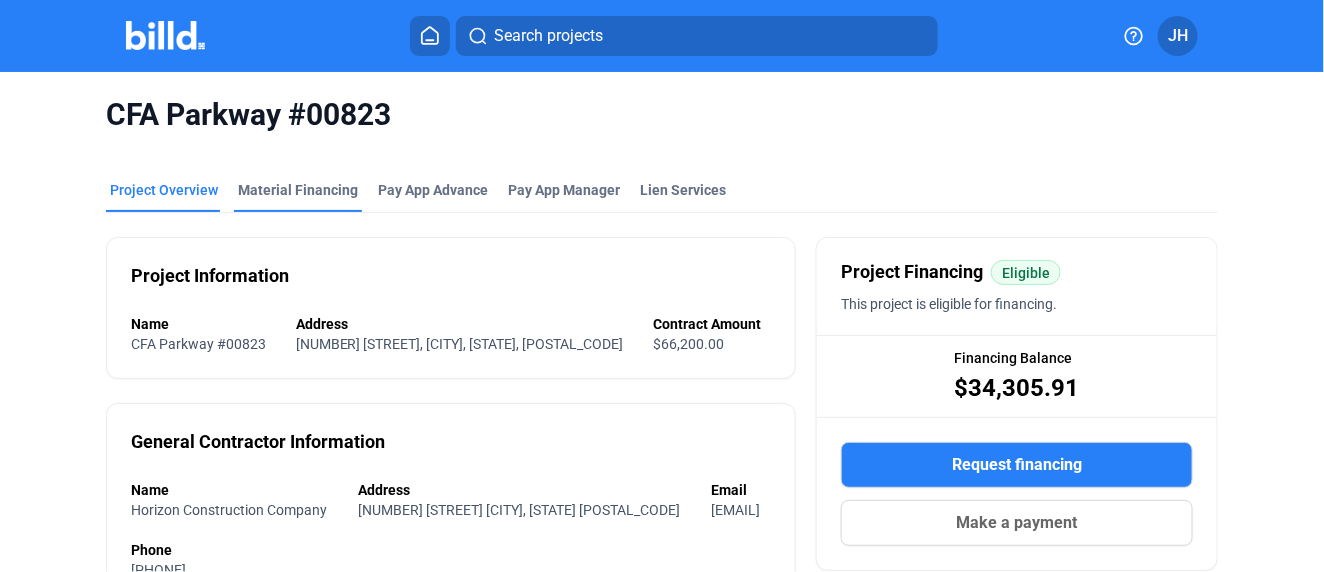 click on "Material Financing" at bounding box center (298, 190) 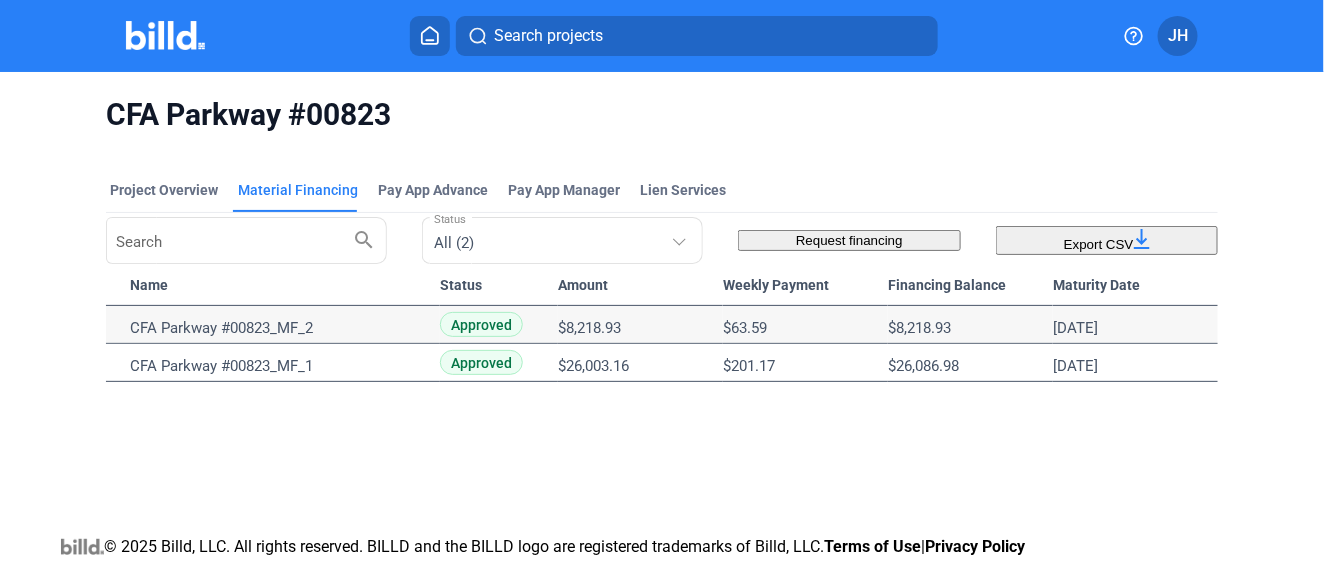 click on "Search projects" at bounding box center [548, 36] 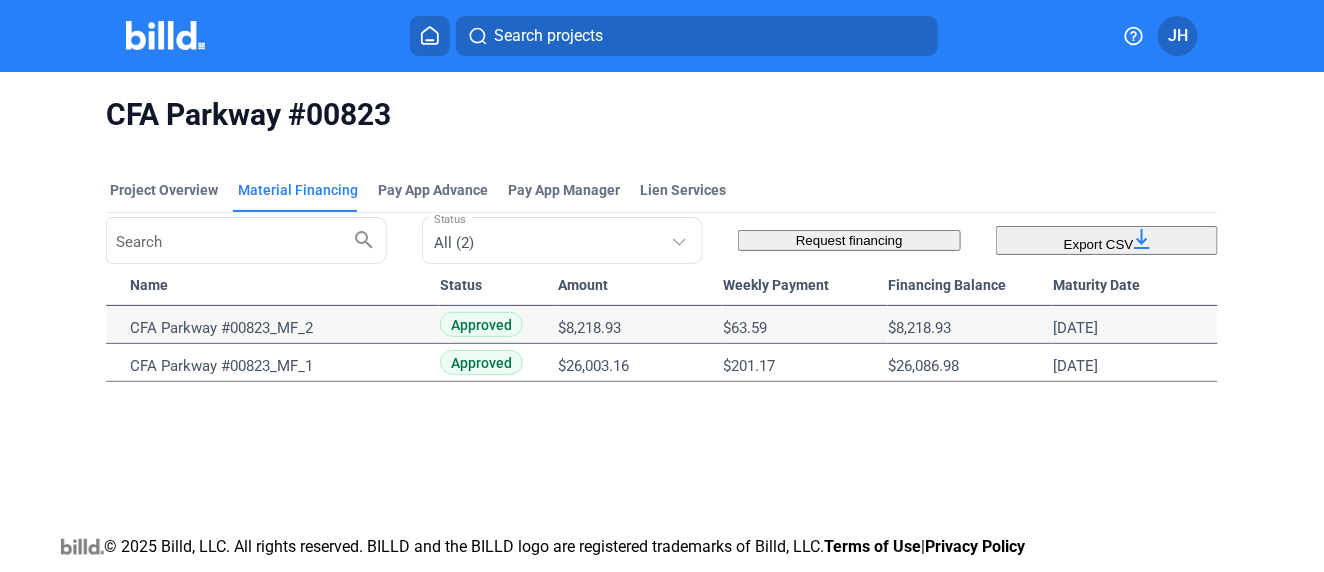 click on "Raising Canes" at bounding box center (570, 697) 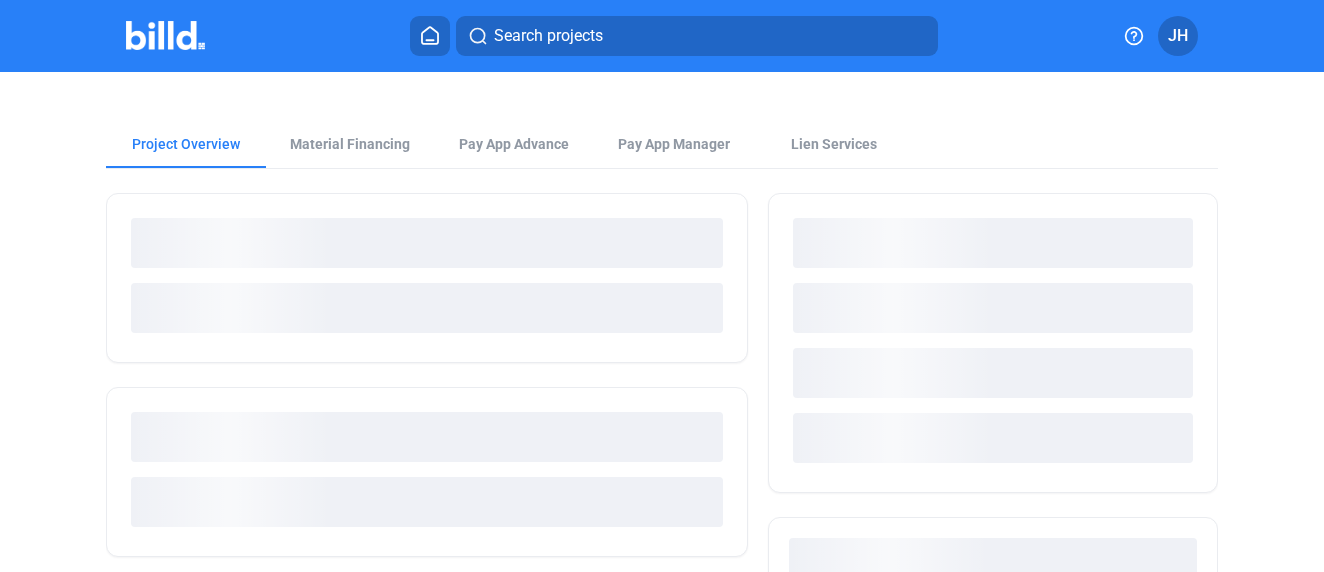 scroll, scrollTop: 0, scrollLeft: 0, axis: both 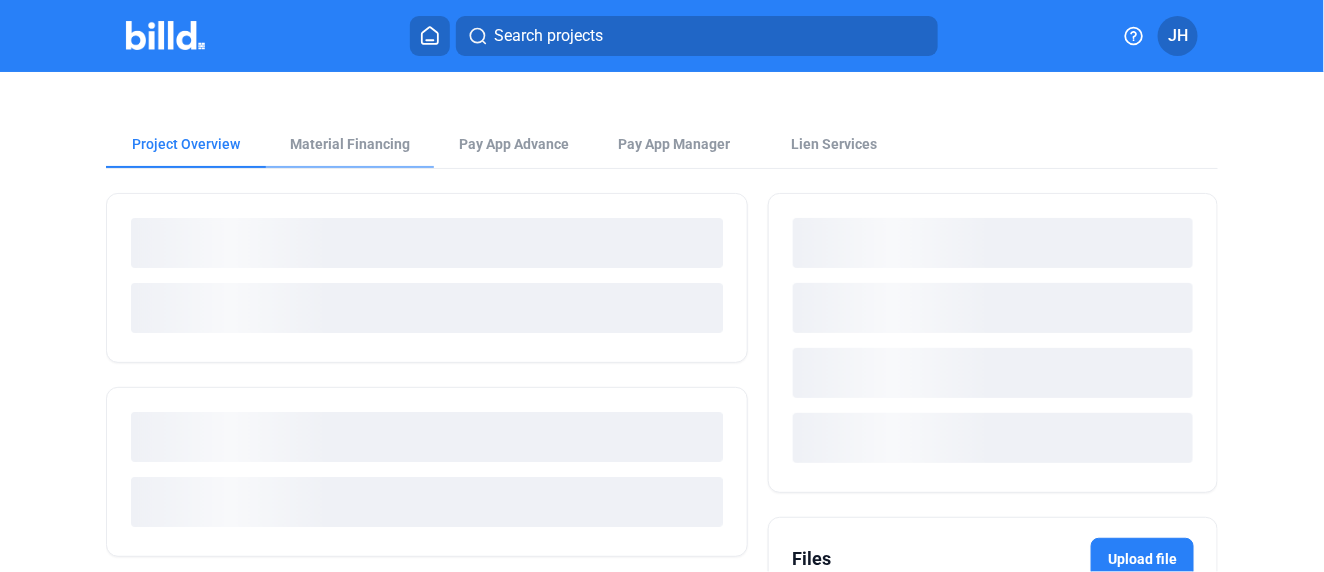 click at bounding box center (662, 96) 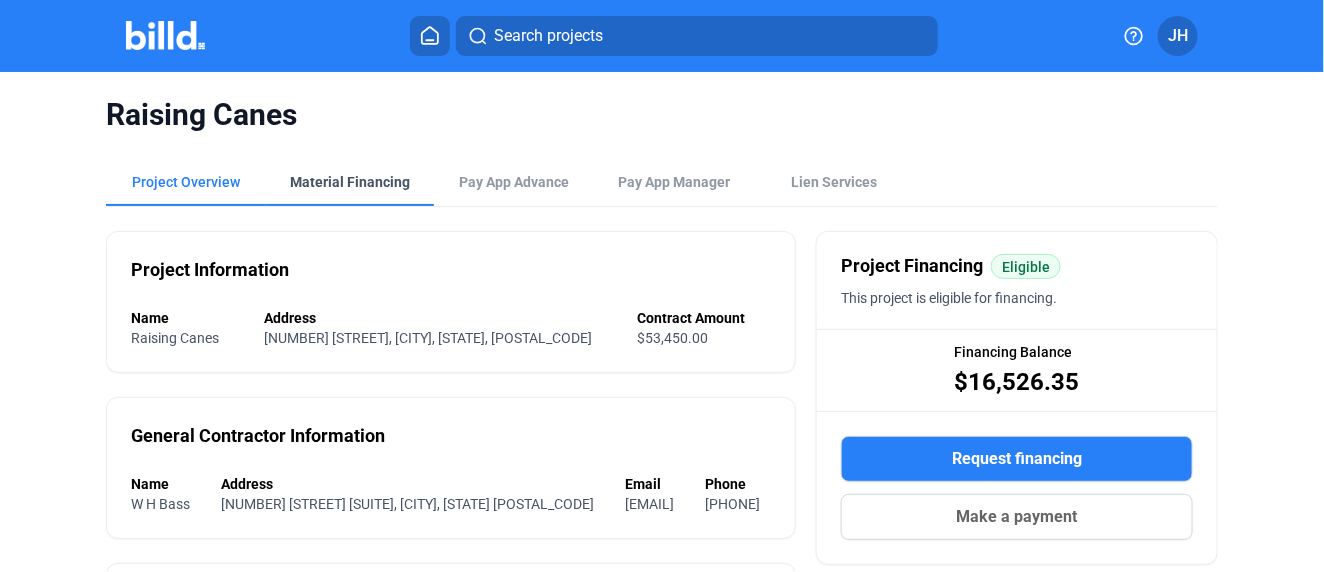 click on "Material Financing" at bounding box center [350, 182] 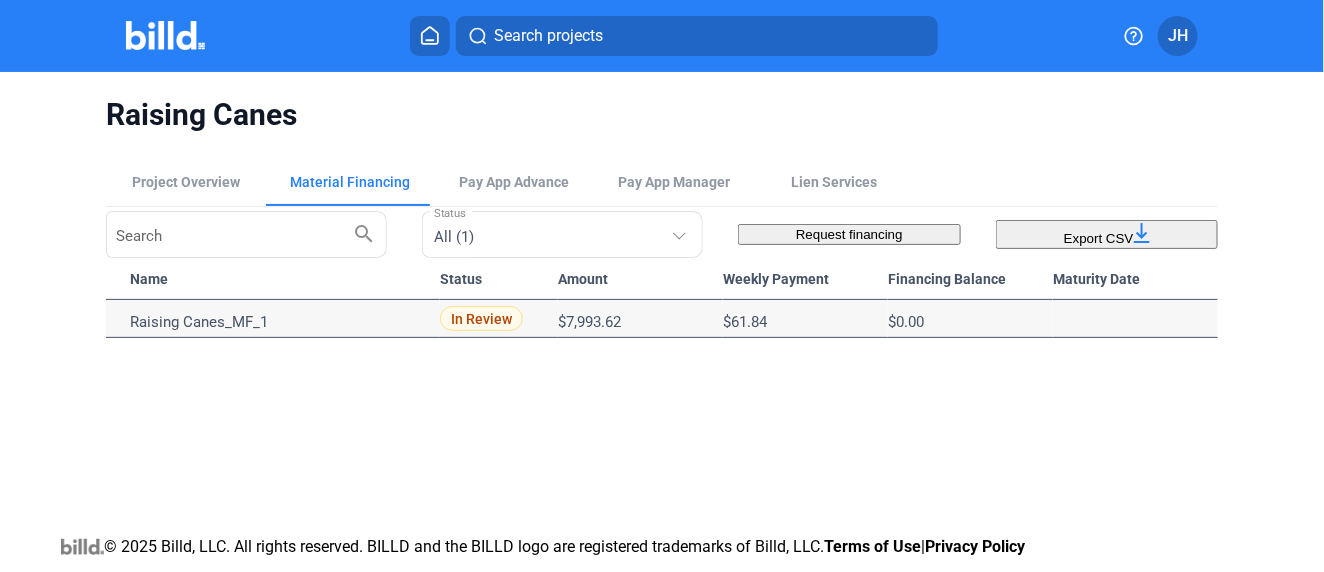 click on "Search projects" at bounding box center [548, 36] 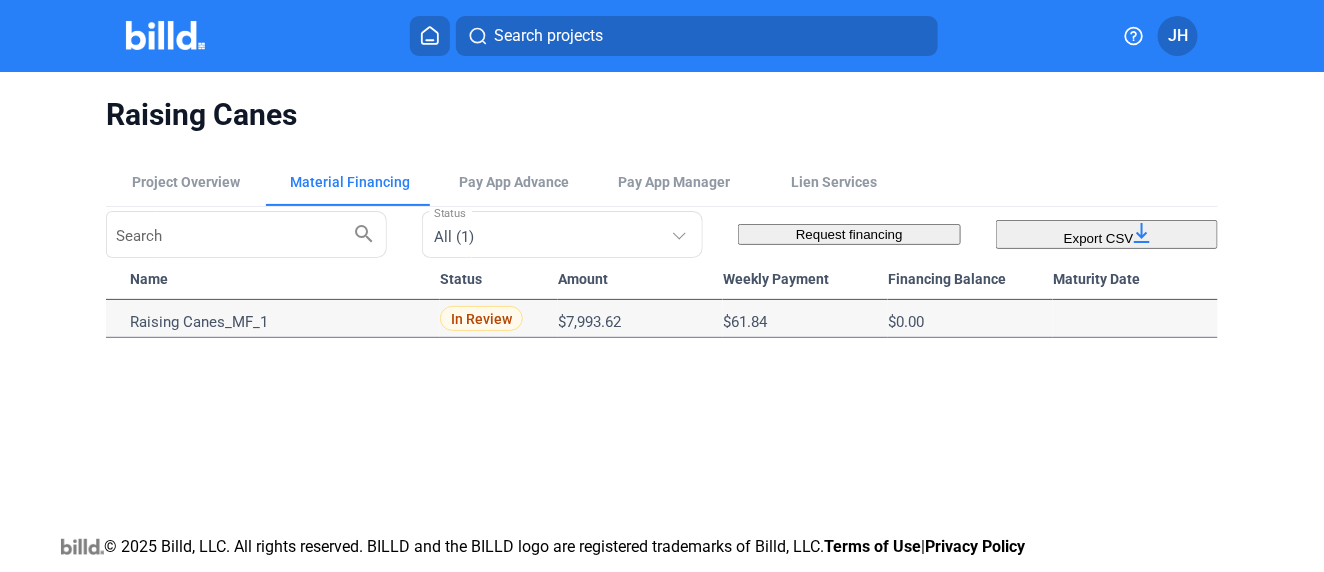 click on "Whataburger Marietta" at bounding box center [570, 697] 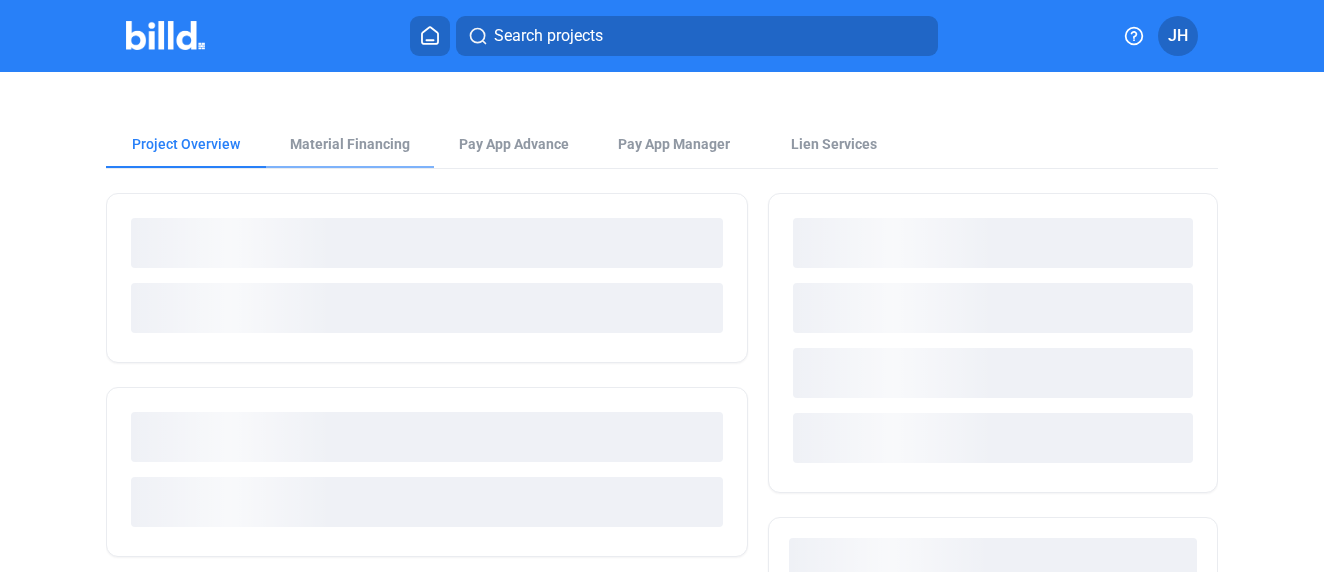 scroll, scrollTop: 0, scrollLeft: 0, axis: both 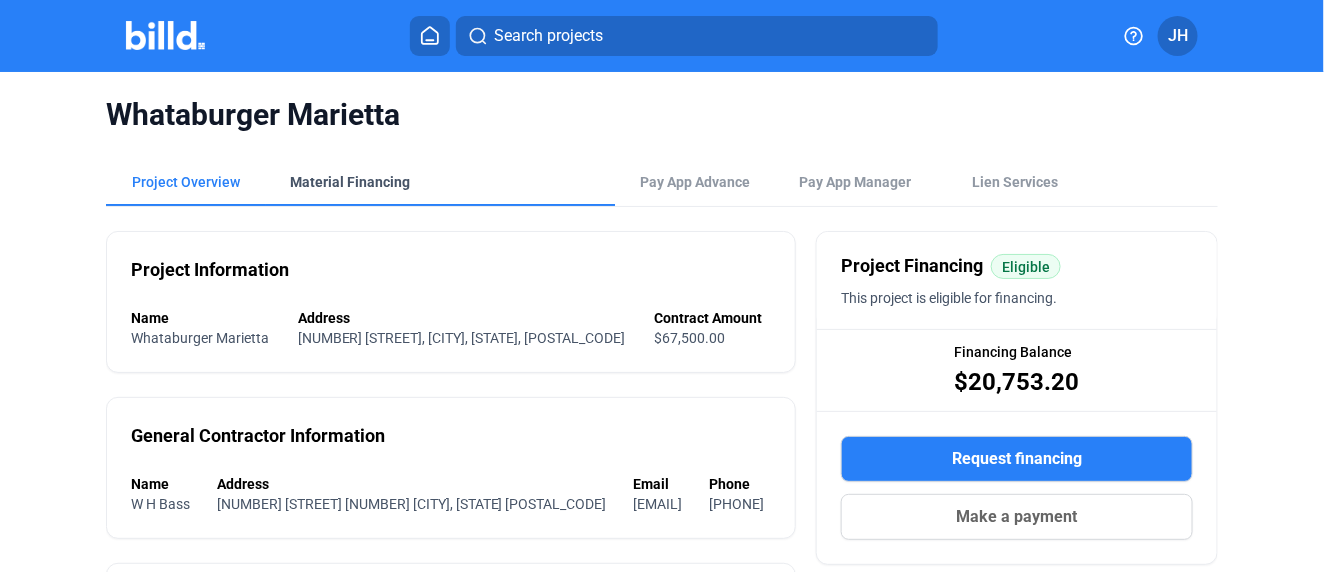 click on "Material Financing" at bounding box center [350, 182] 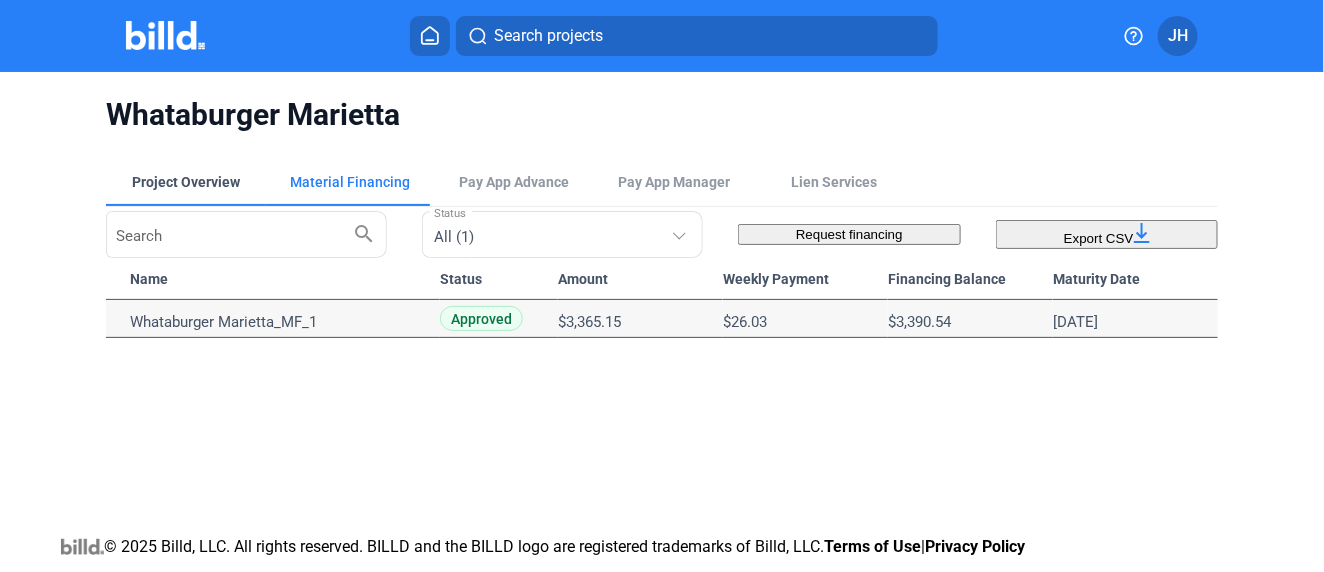 click on "Project Overview" at bounding box center (186, 182) 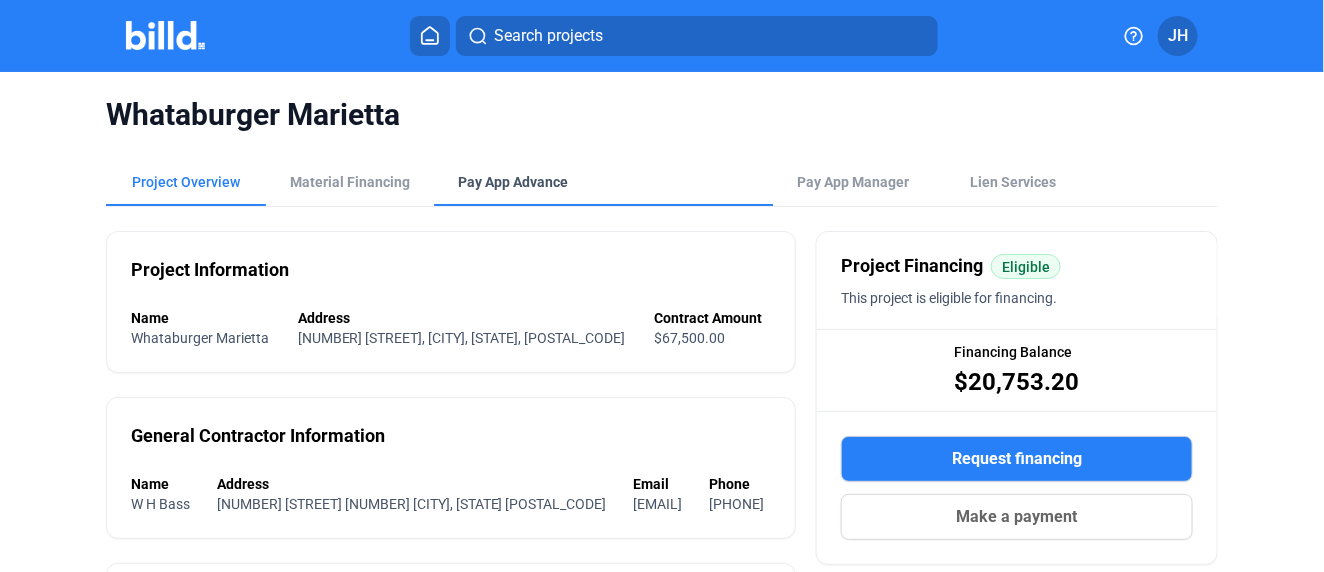 click on "Pay App Advance" at bounding box center [513, 182] 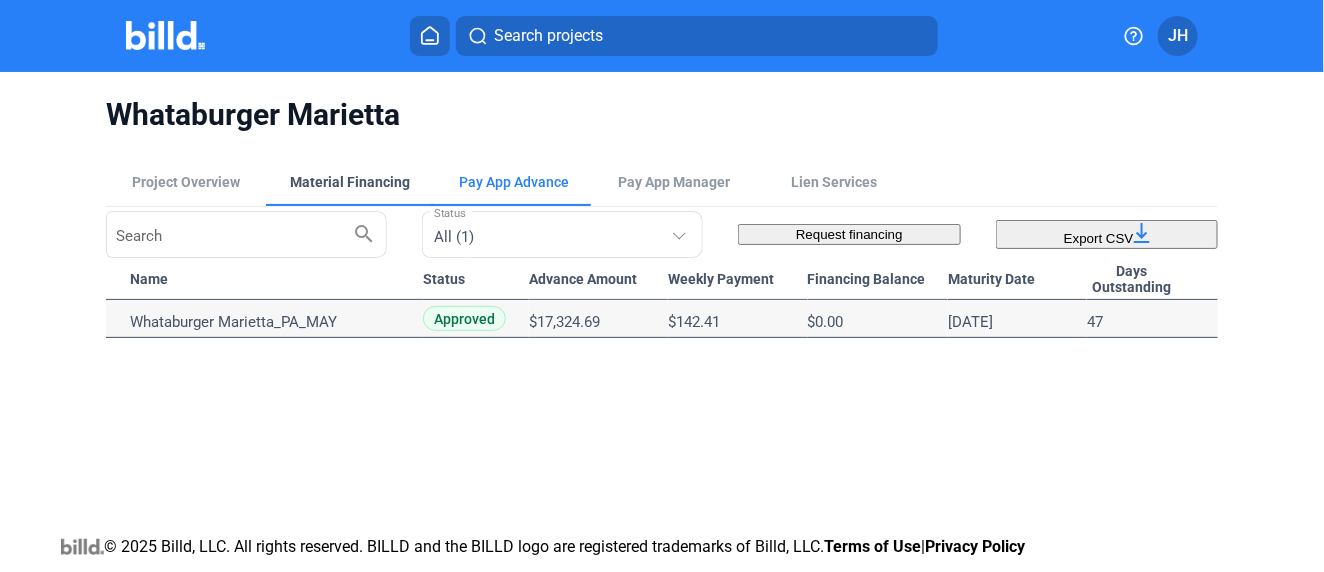 click on "Material Financing" at bounding box center [350, 182] 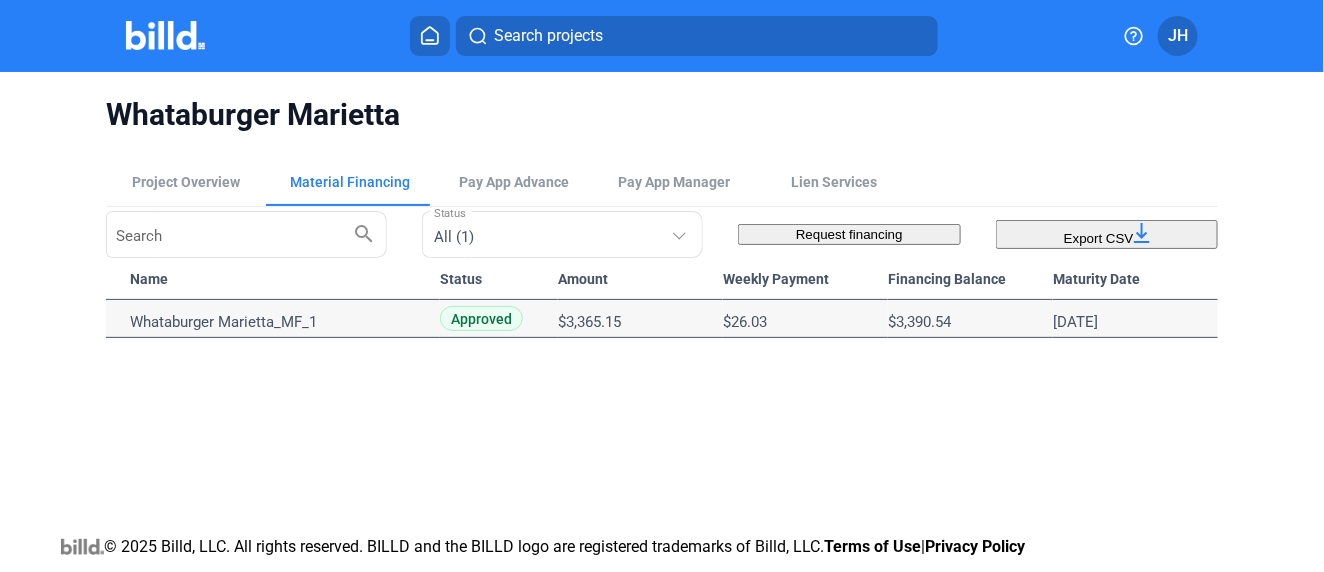 click on "Search projects" at bounding box center (548, 36) 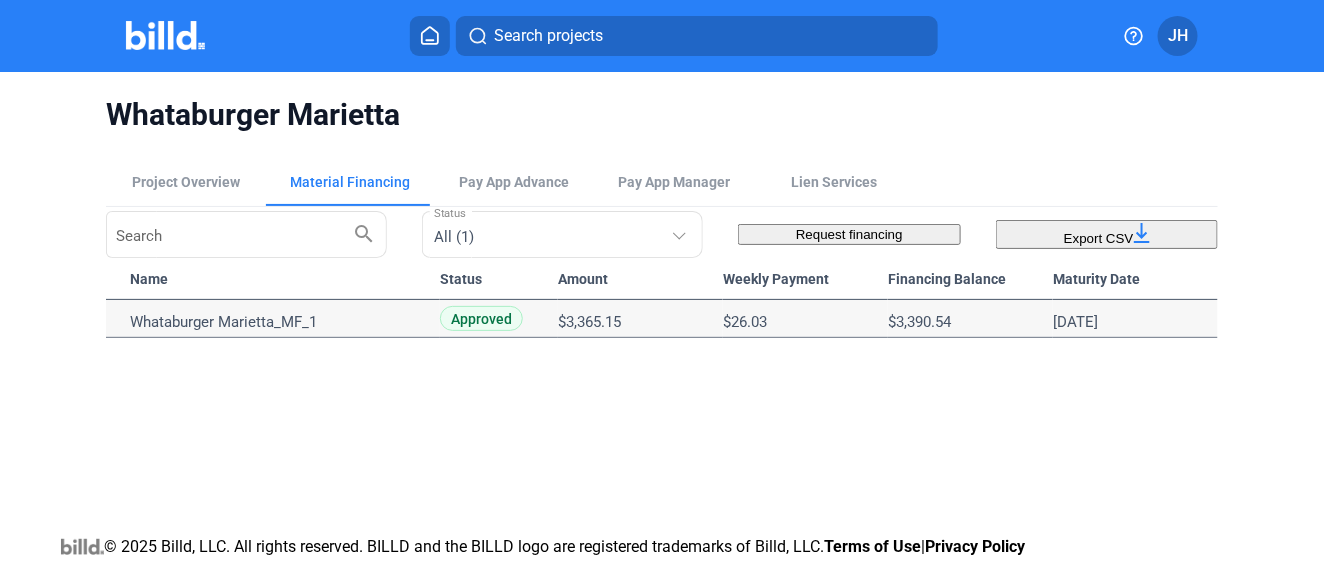 type on "PEG" 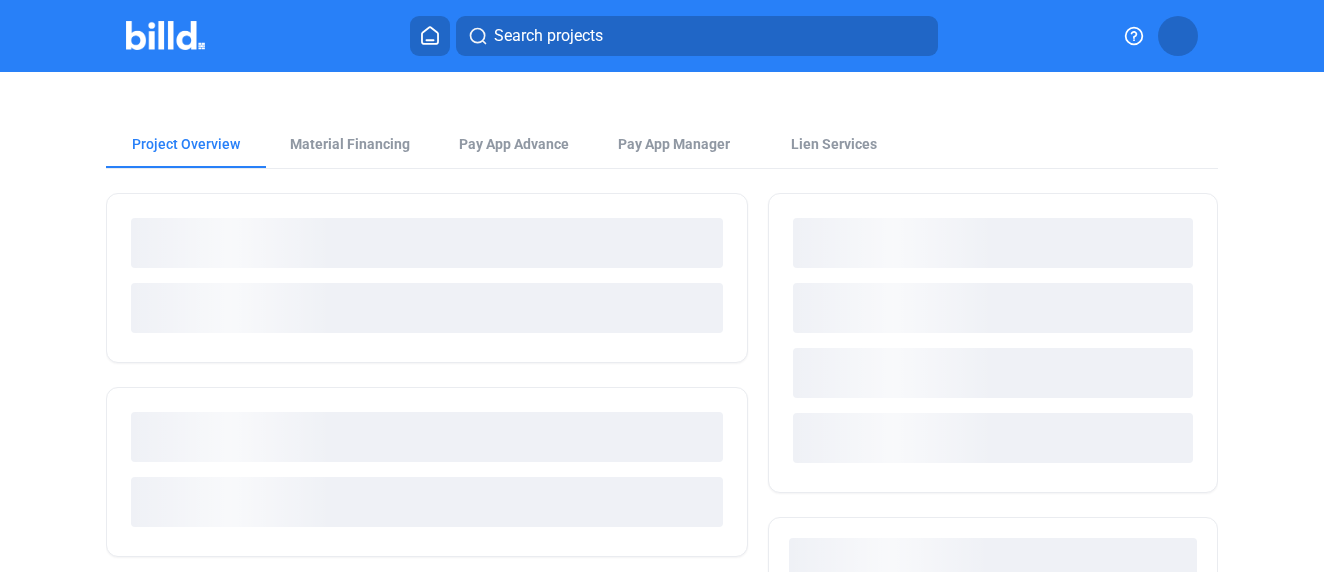 scroll, scrollTop: 0, scrollLeft: 0, axis: both 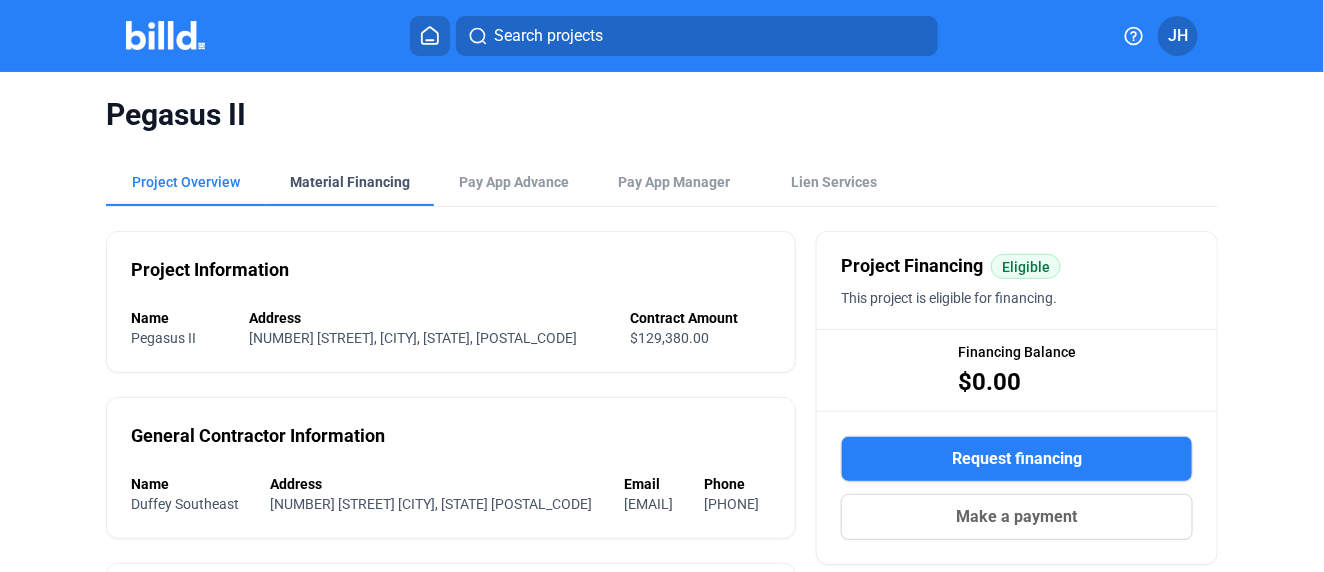 click on "Material Financing" at bounding box center (350, 182) 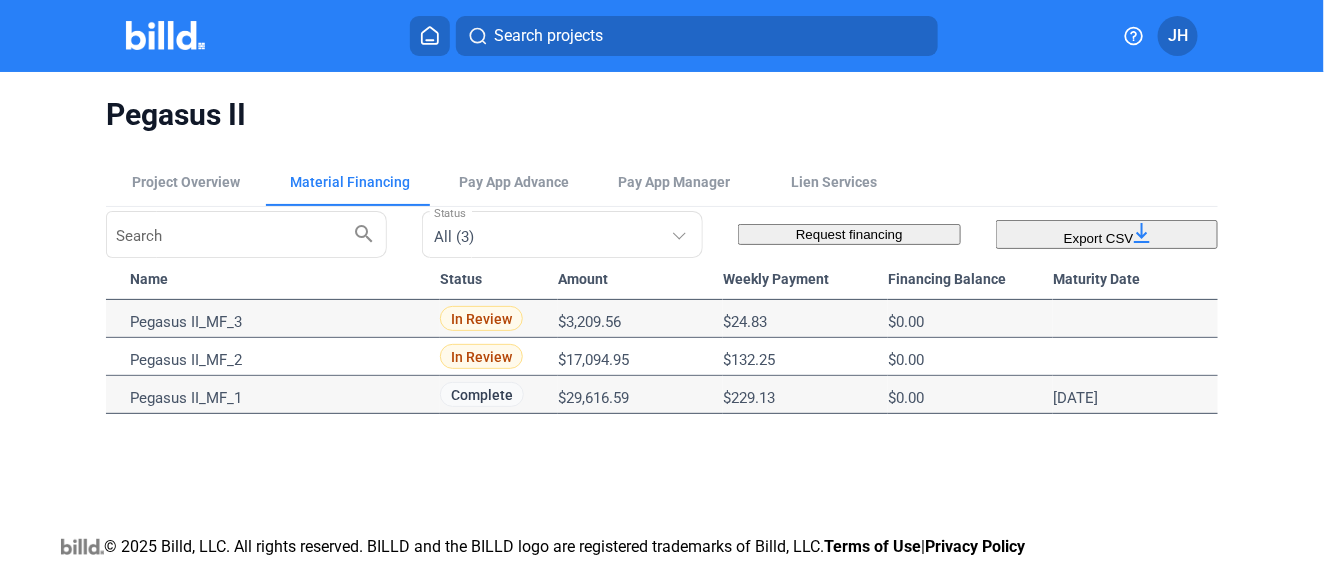 click on "Search projects" at bounding box center (548, 36) 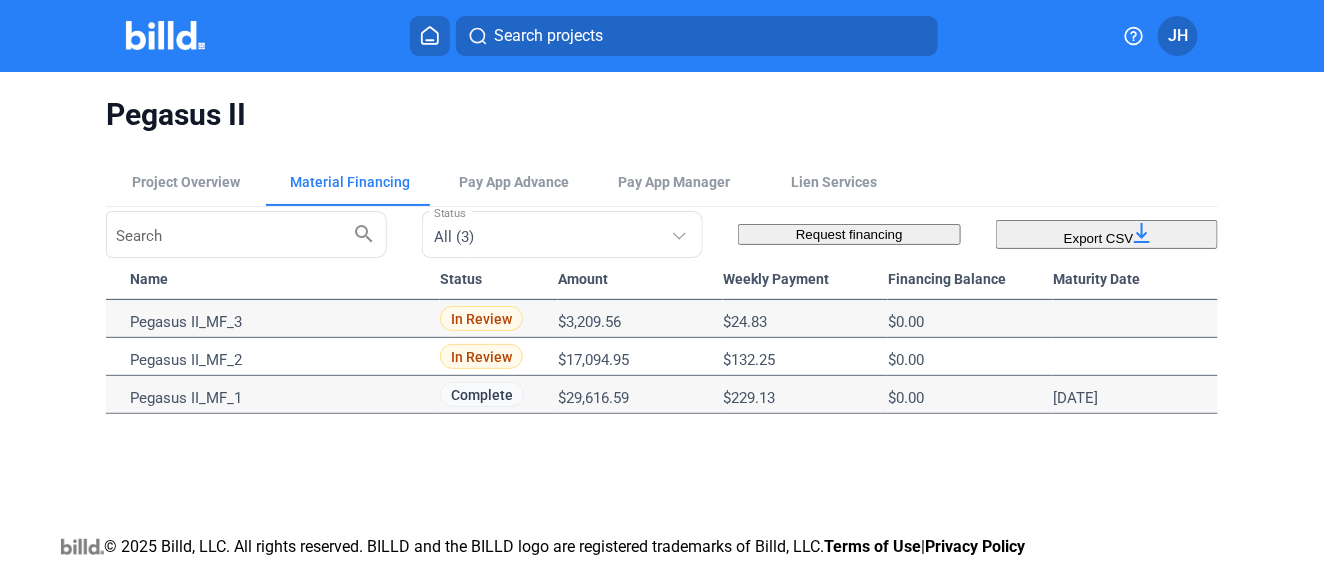 click on "Bank OZK McDonough" at bounding box center [698, 877] 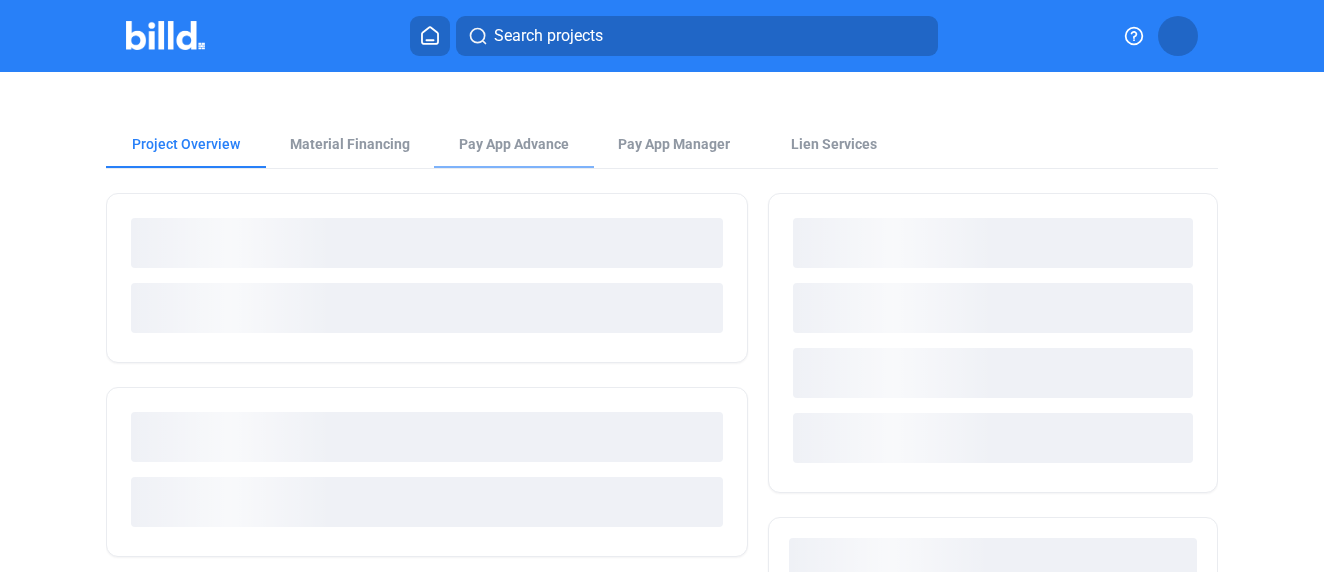 scroll, scrollTop: 0, scrollLeft: 0, axis: both 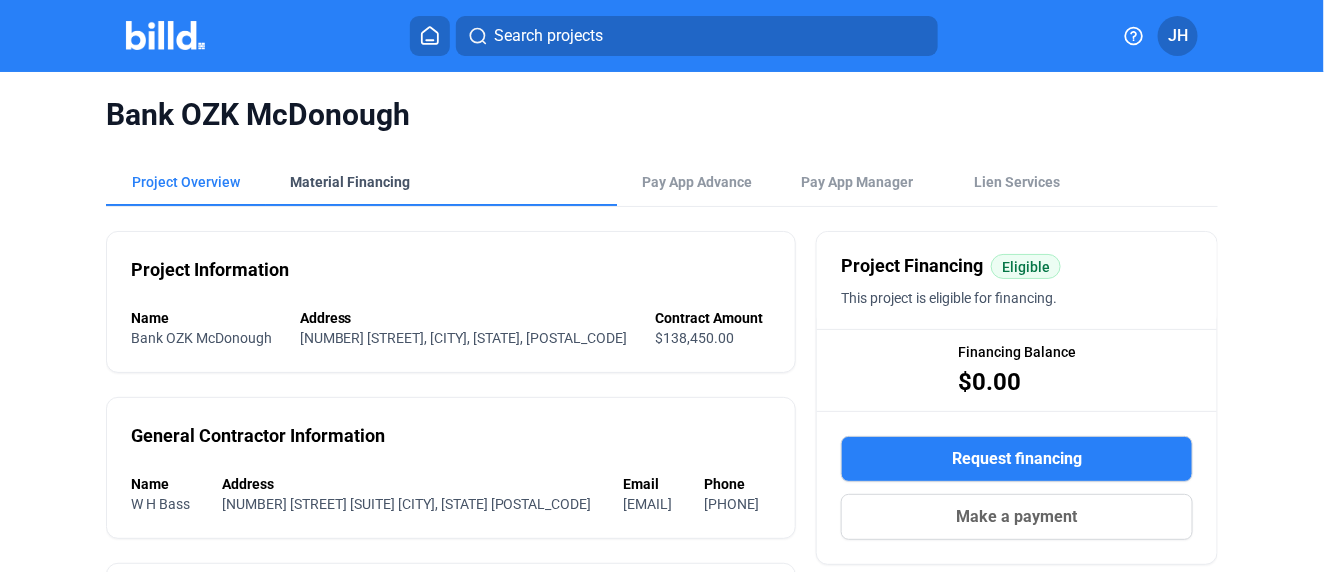 click on "Material Financing" at bounding box center [350, 182] 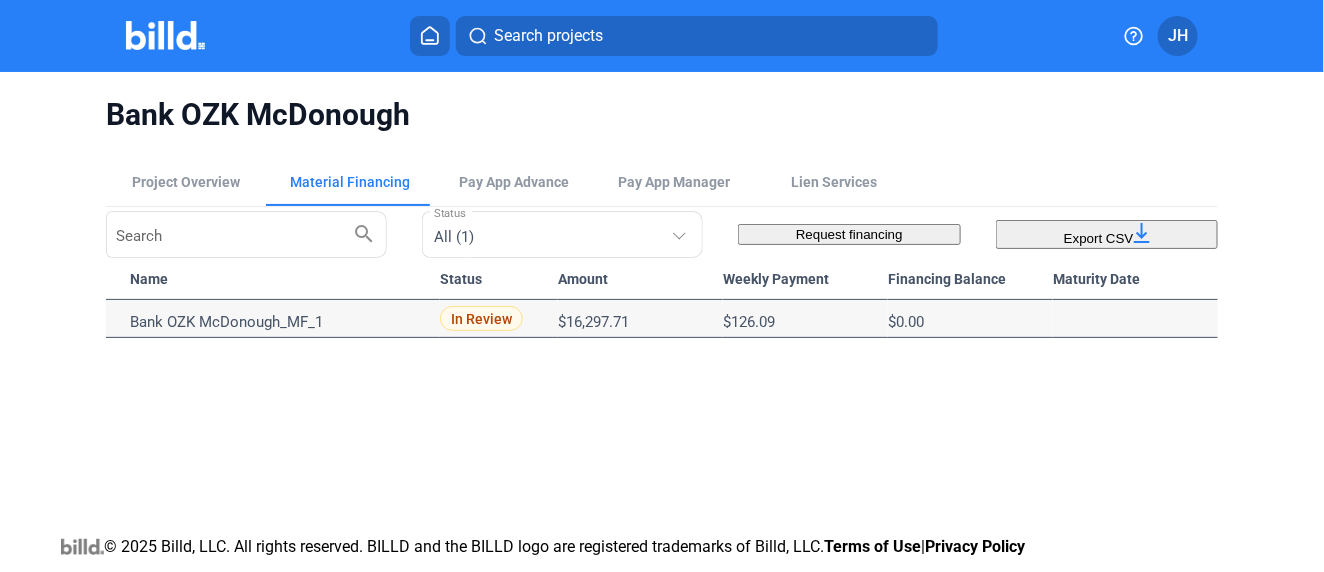 click on "Search projects" at bounding box center (548, 36) 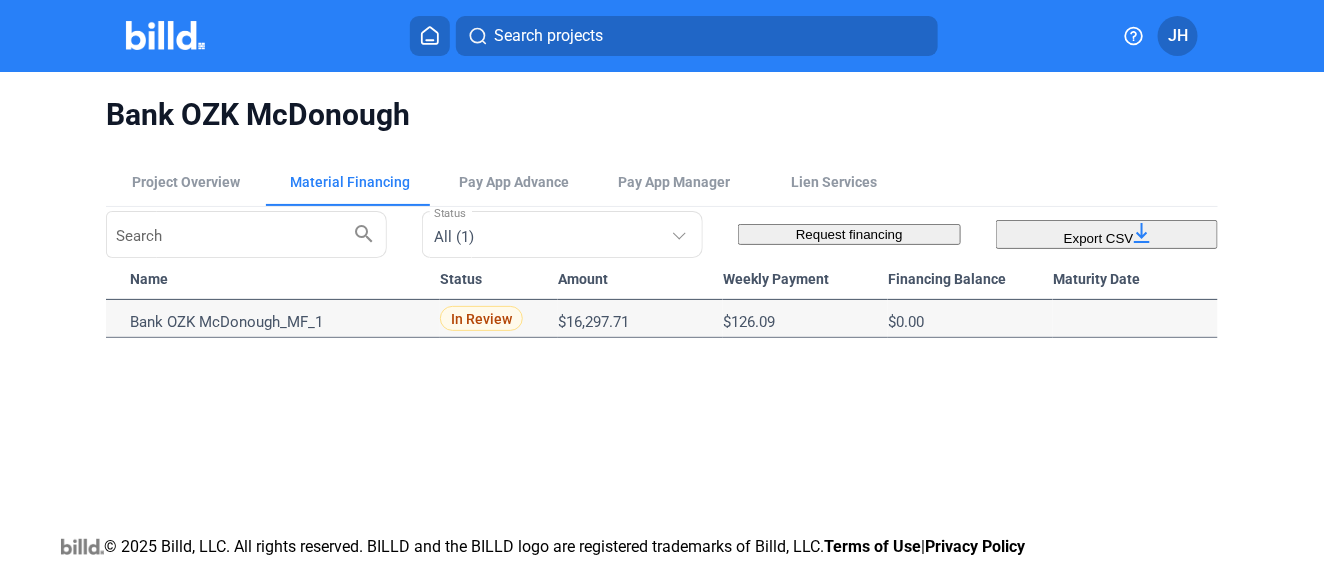 drag, startPoint x: 567, startPoint y: 36, endPoint x: 470, endPoint y: 43, distance: 97.25225 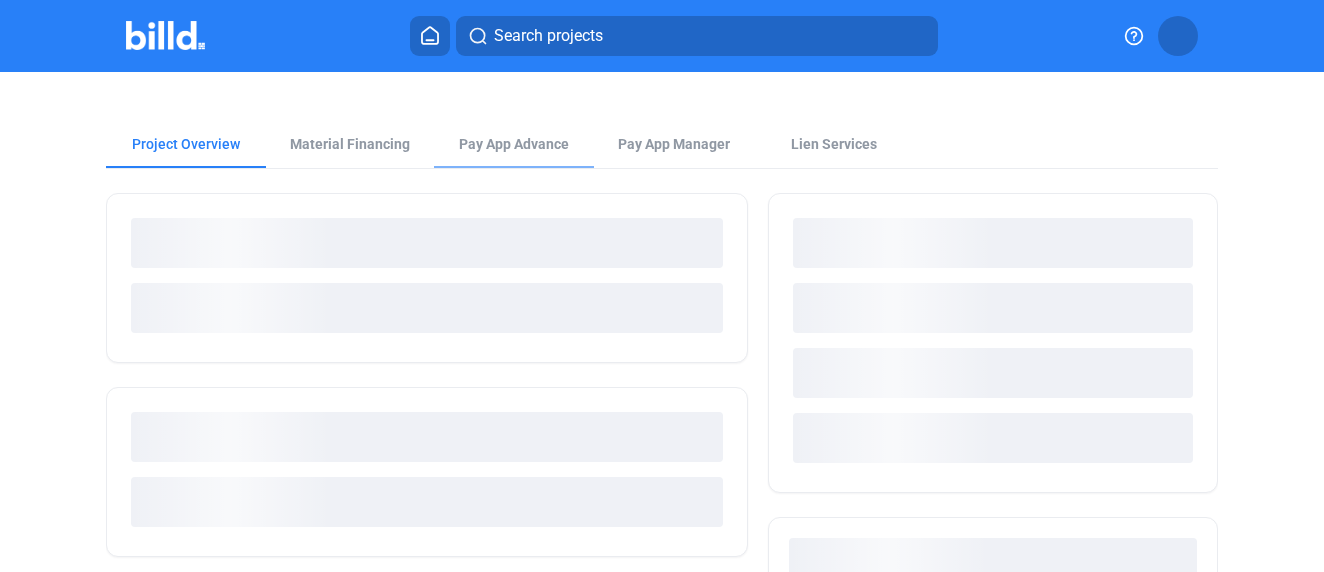 scroll, scrollTop: 0, scrollLeft: 0, axis: both 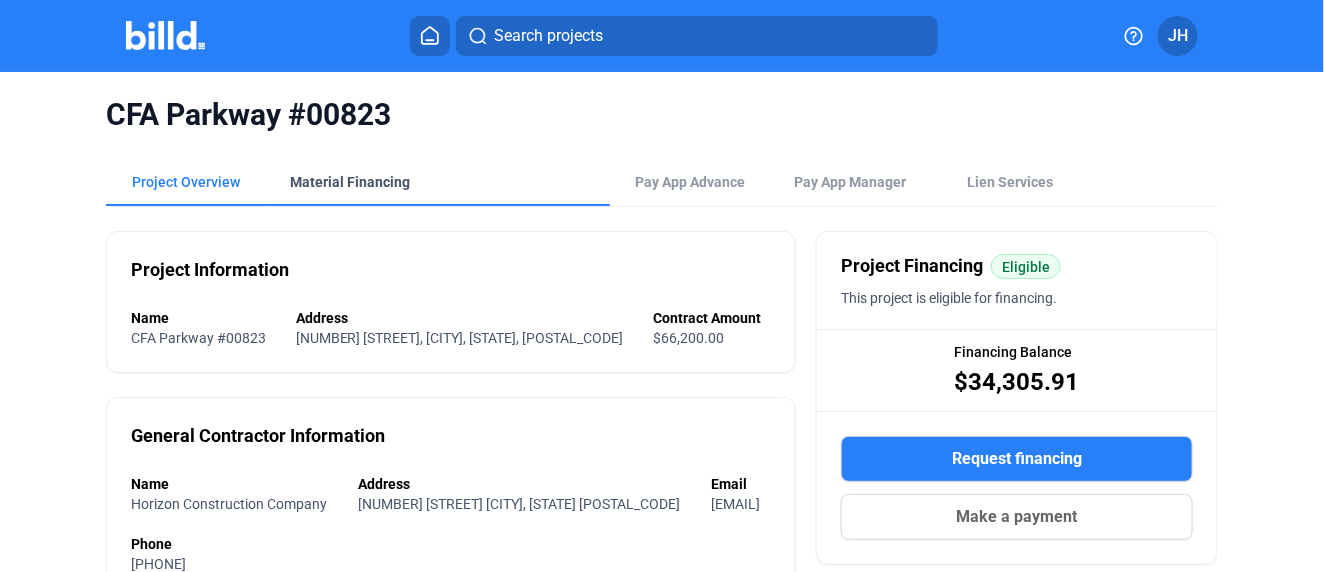 click on "Material Financing" at bounding box center [350, 182] 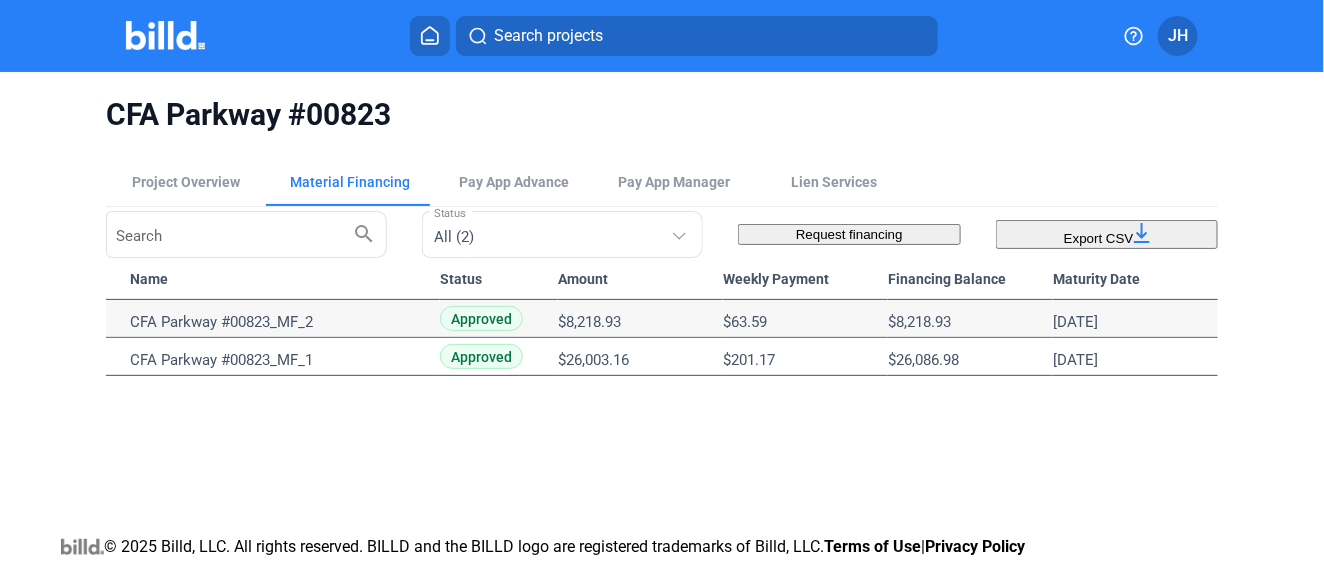 click on "Search projects" at bounding box center [548, 36] 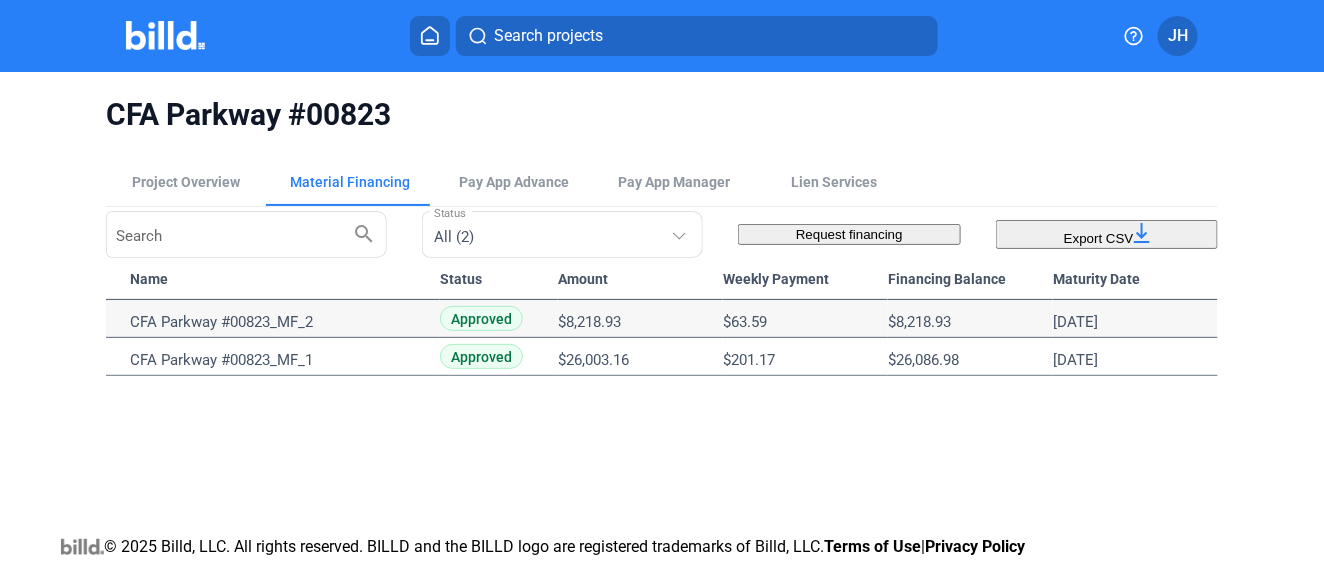 type on "MON" 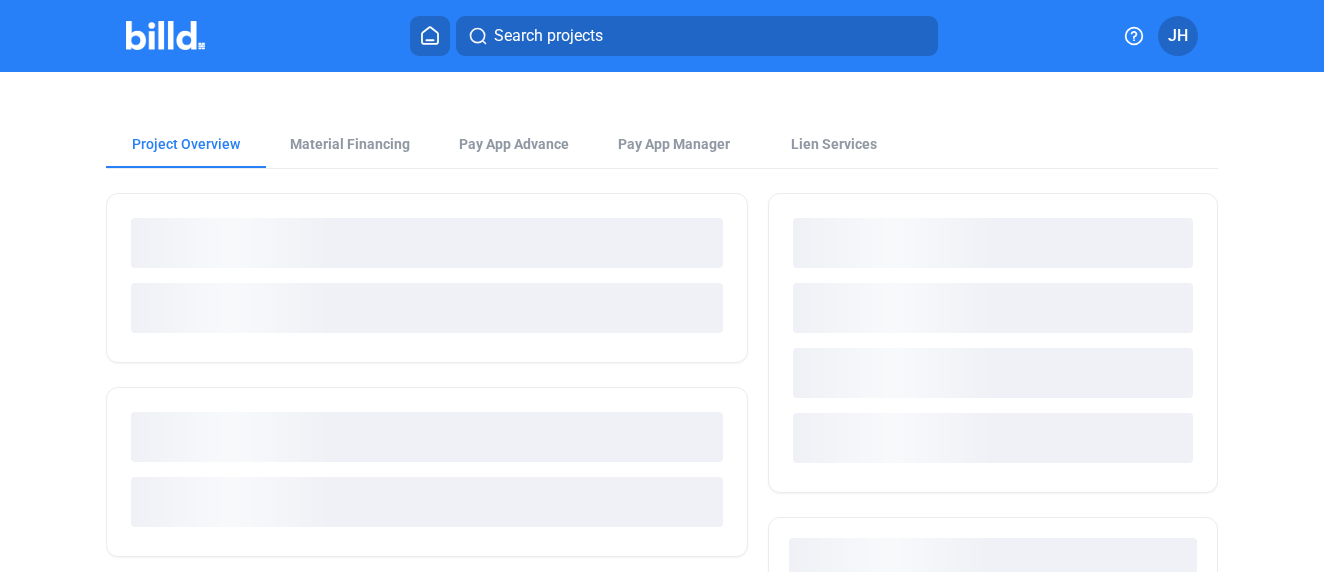 scroll, scrollTop: 0, scrollLeft: 0, axis: both 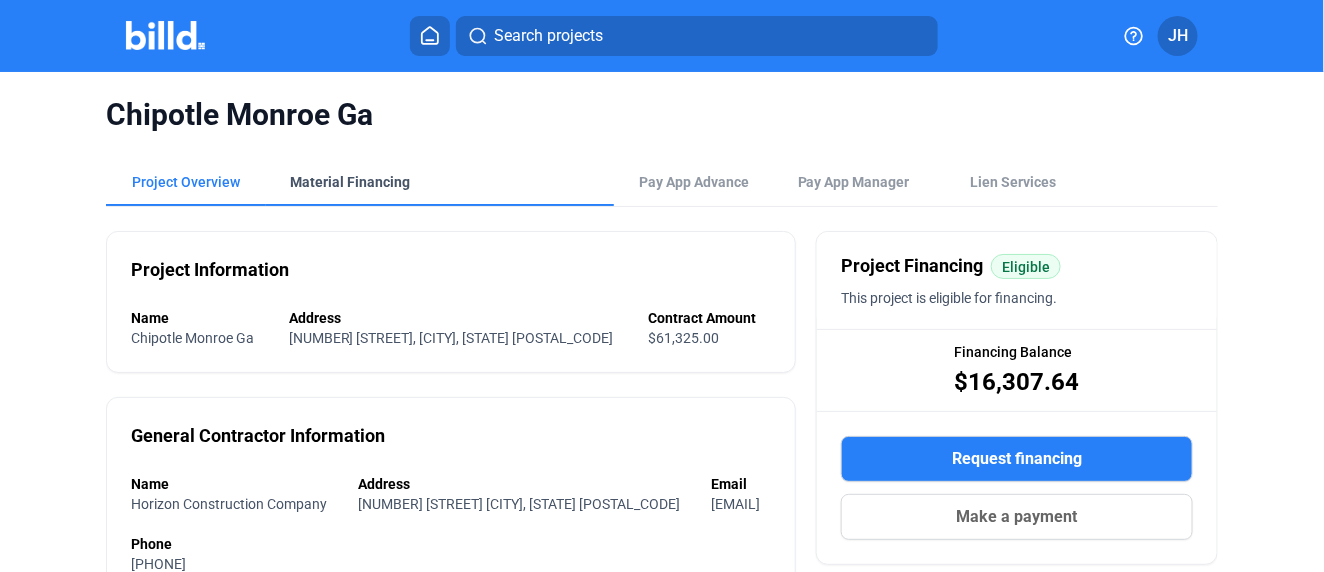 click on "Material Financing" at bounding box center (350, 182) 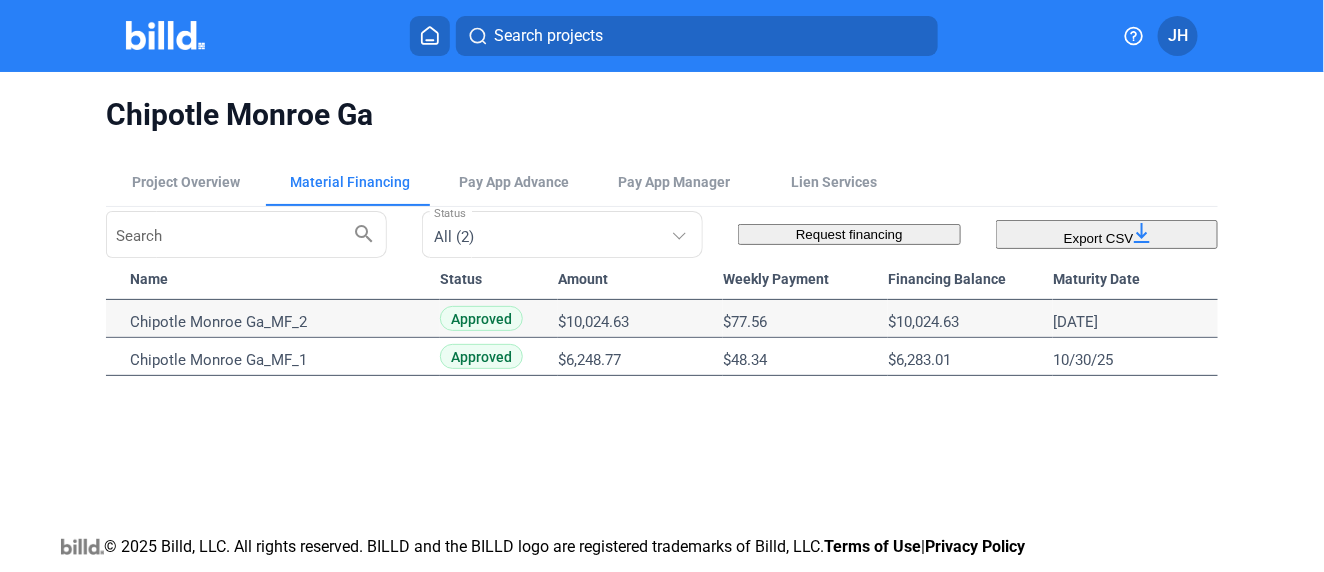 click on "Search projects" at bounding box center (548, 36) 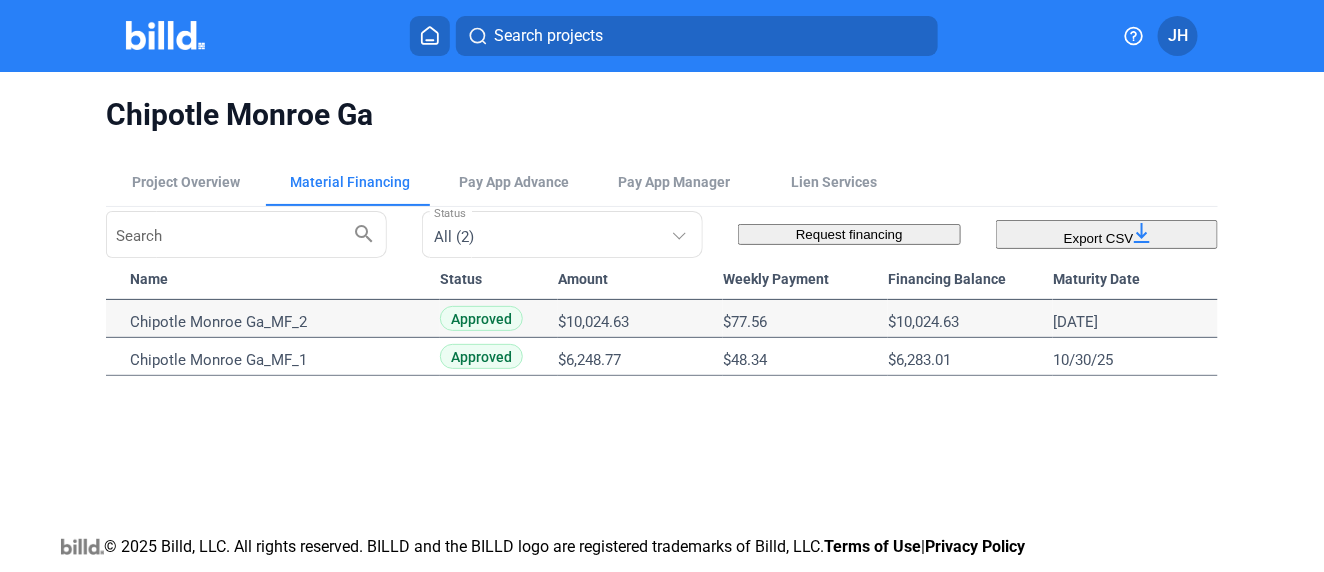 type on "PEG" 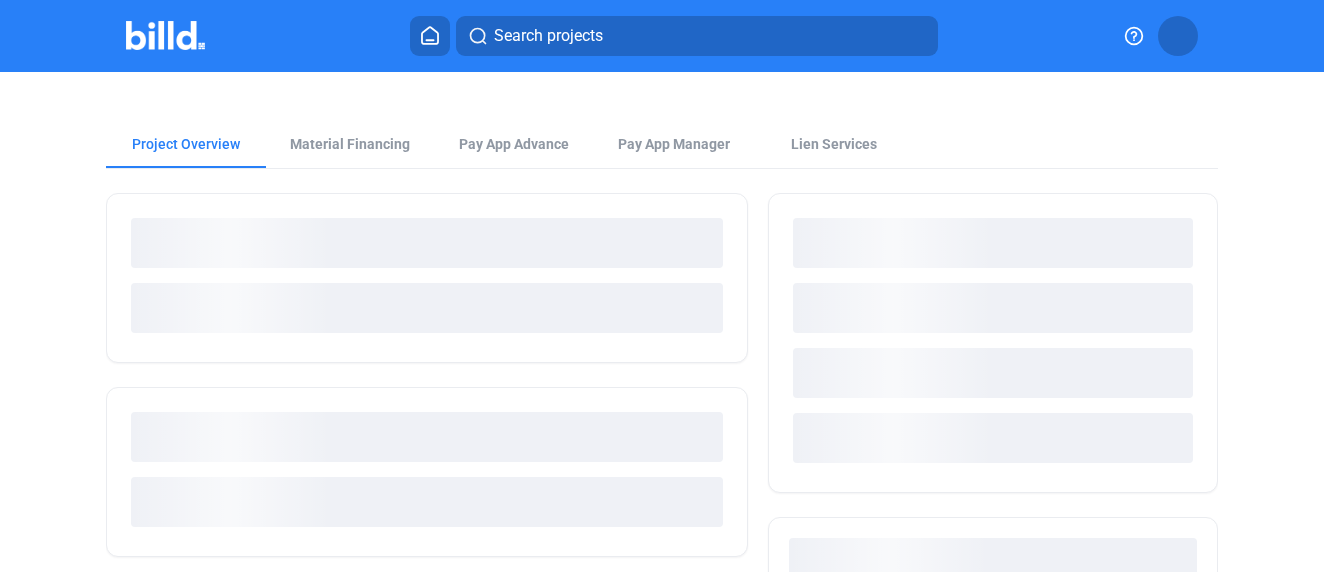 scroll, scrollTop: 0, scrollLeft: 0, axis: both 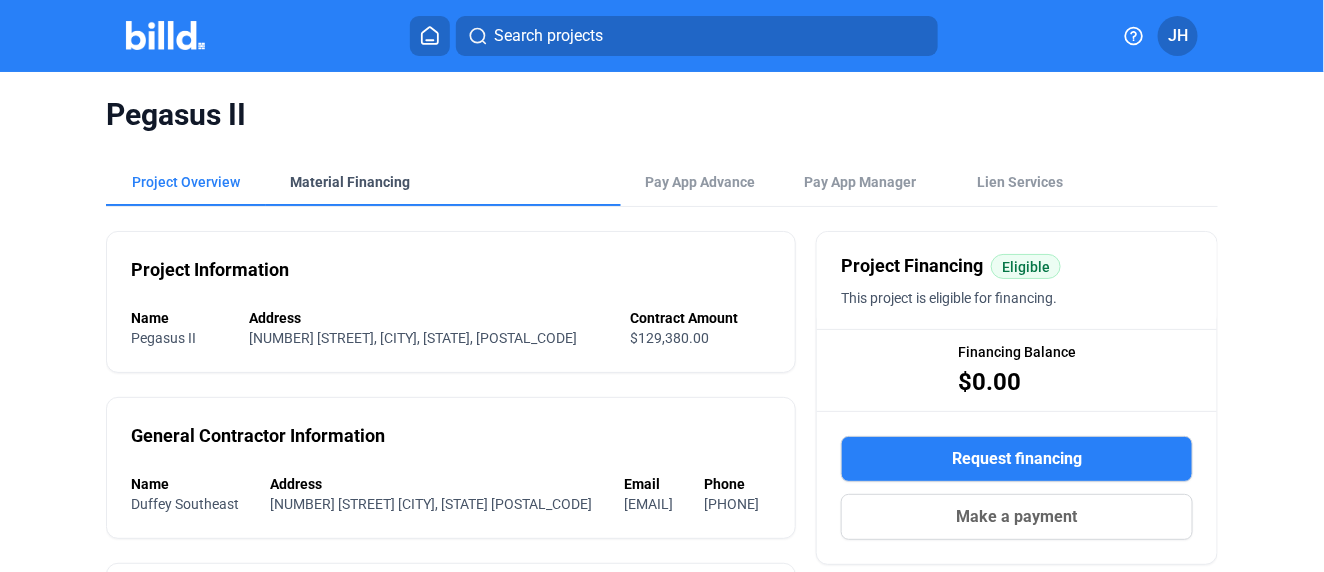 click on "Material Financing" at bounding box center [350, 182] 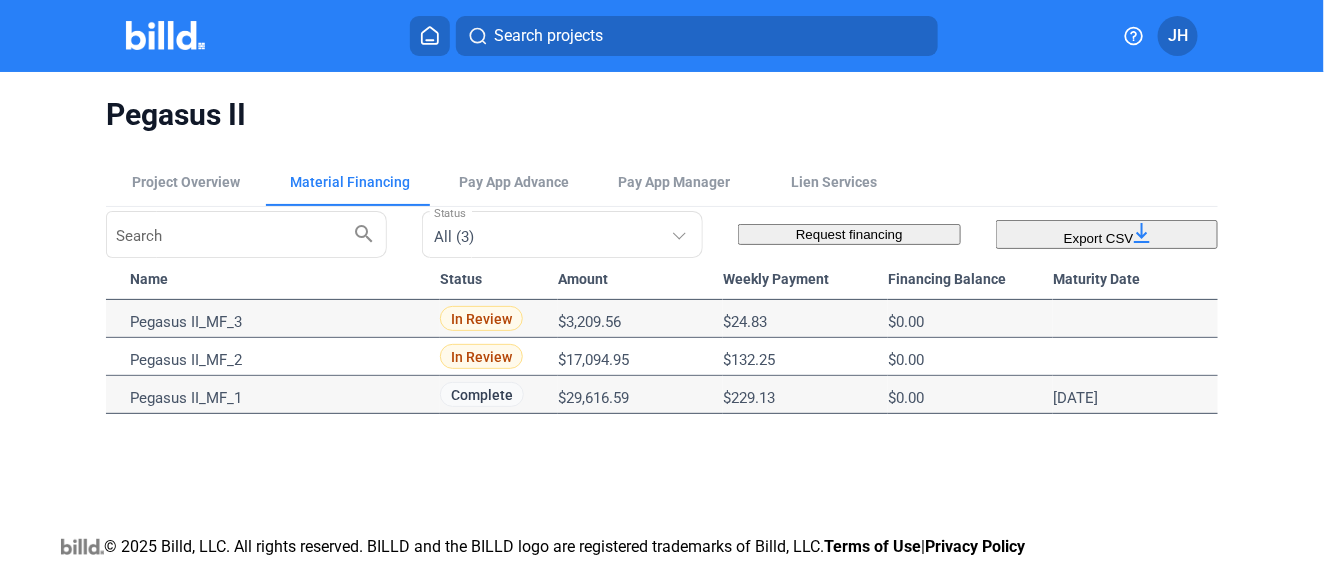 click on "Search projects" at bounding box center (697, 36) 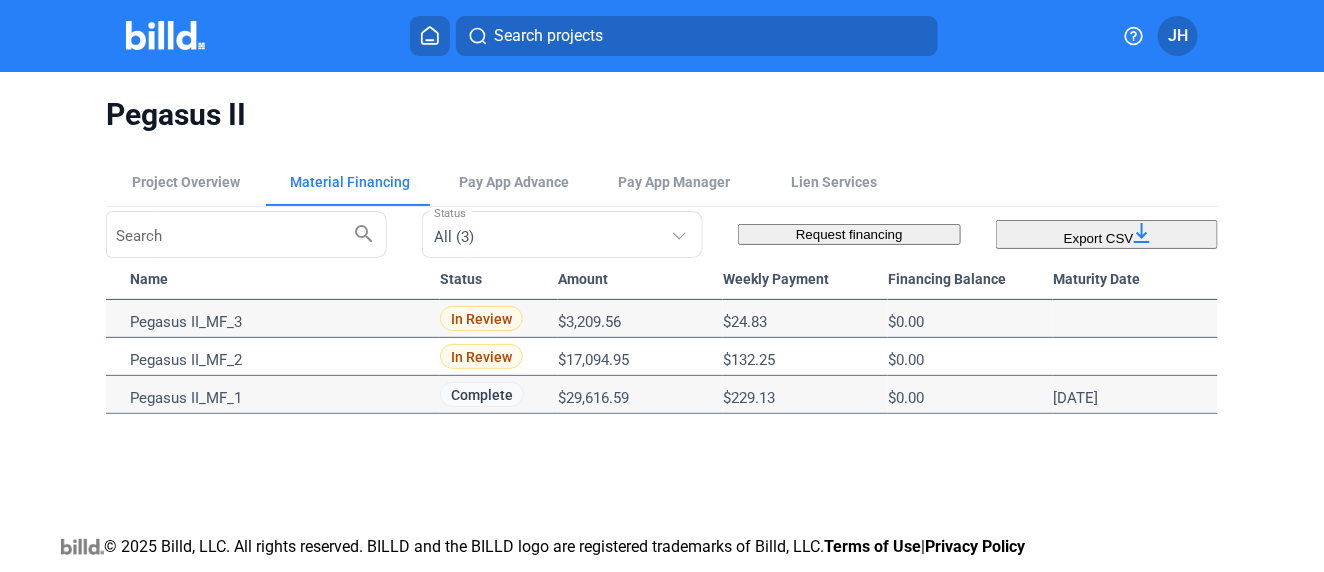type on "CANE" 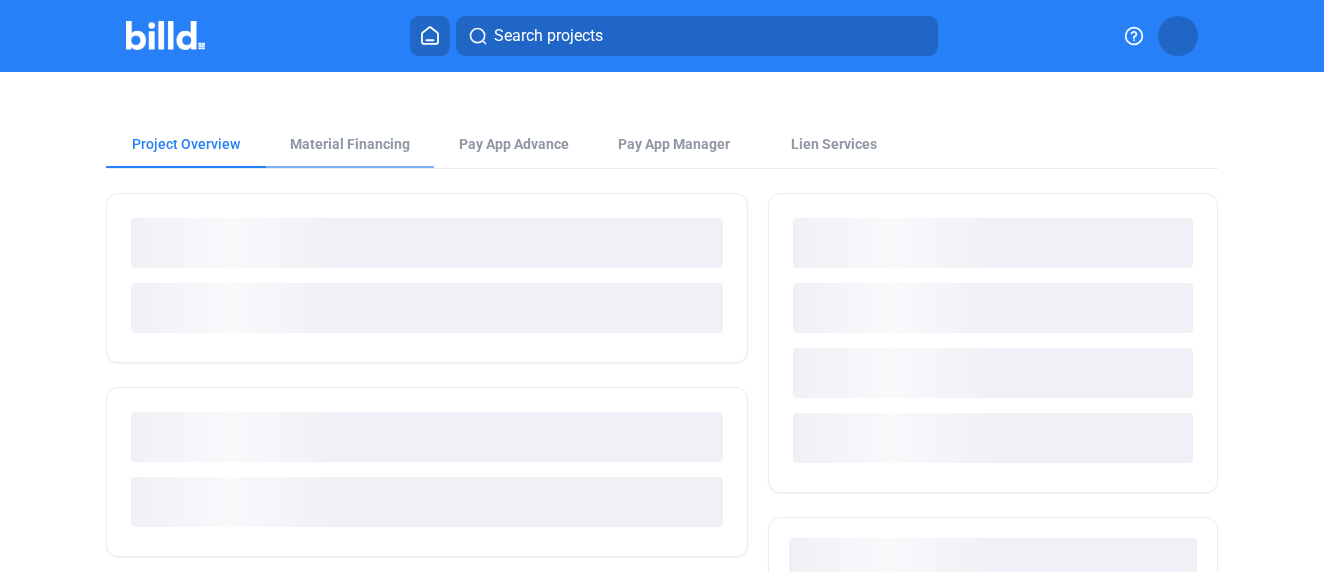 scroll, scrollTop: 0, scrollLeft: 0, axis: both 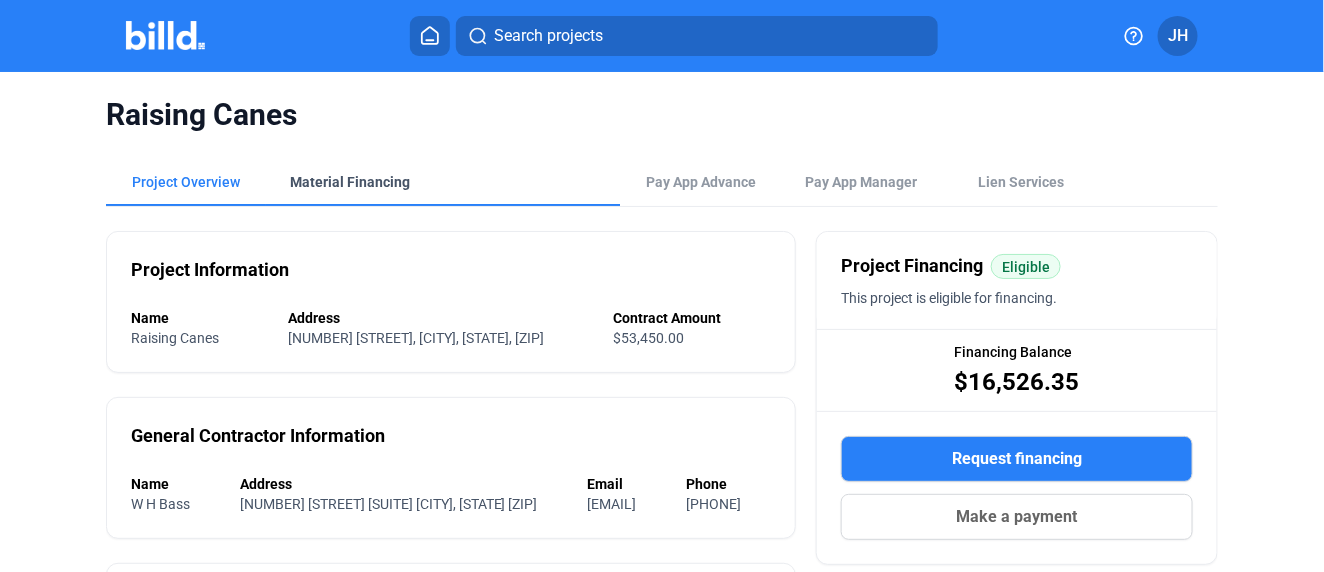 click on "Material Financing" at bounding box center [350, 182] 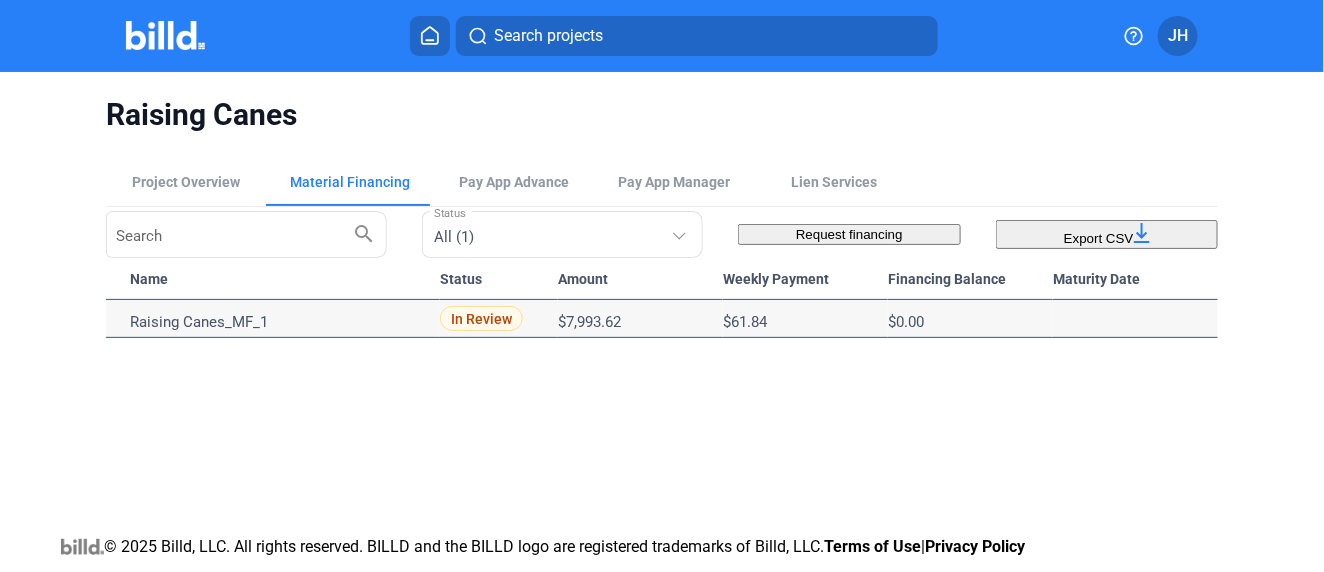 click on "Search projects" at bounding box center (548, 36) 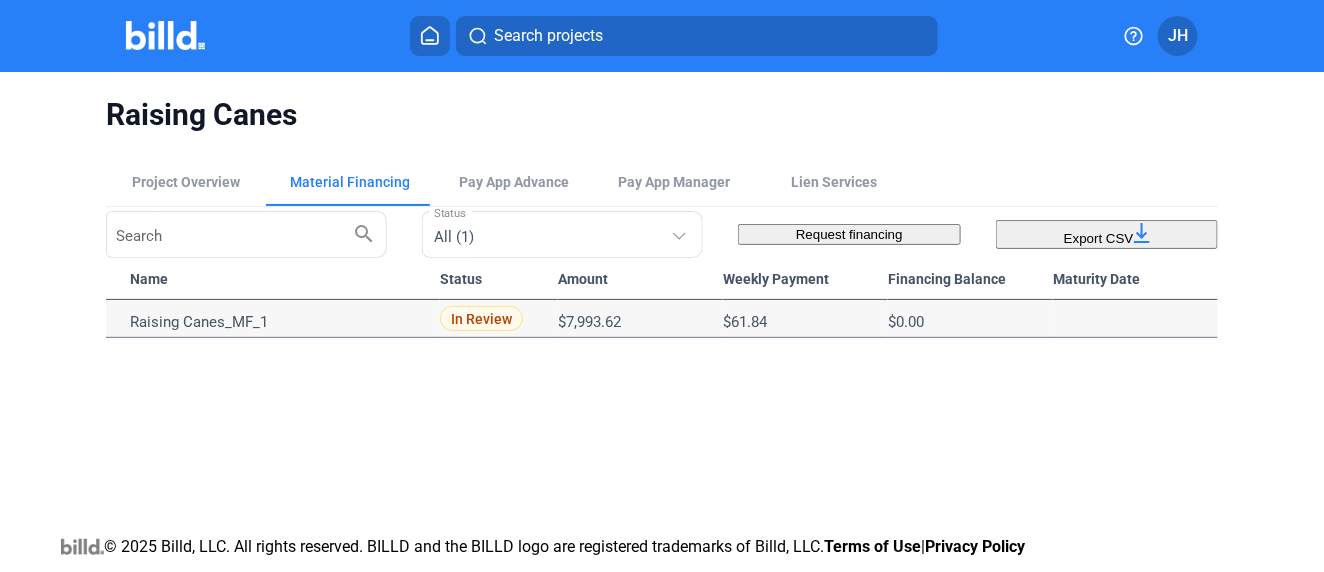 type on "MCD" 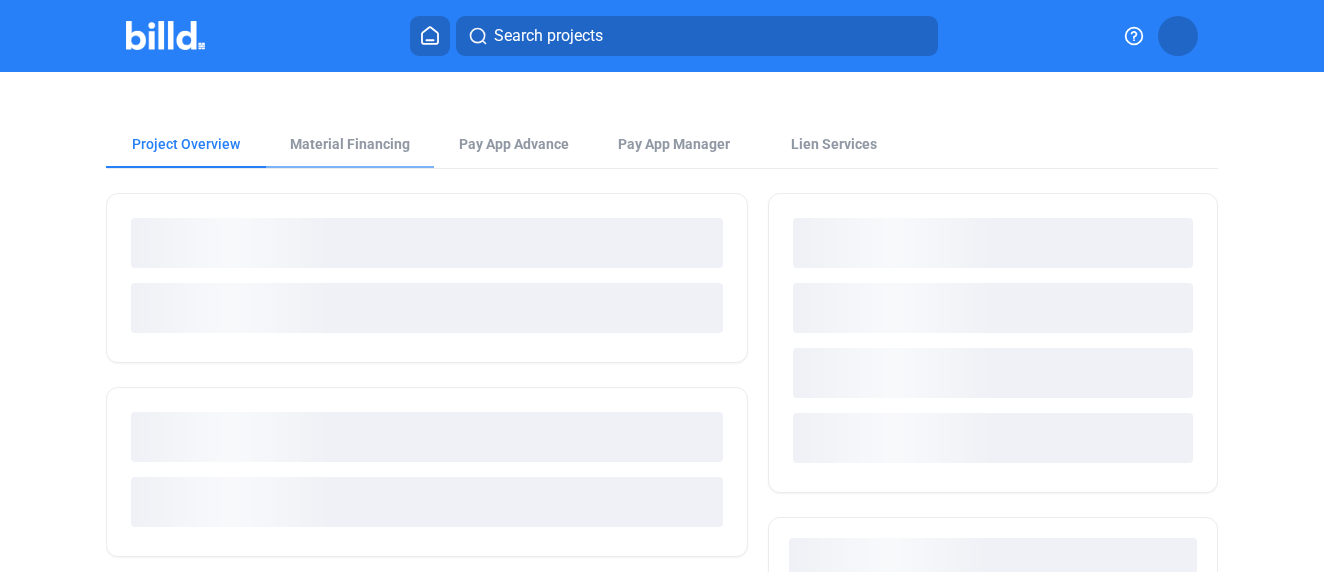 scroll, scrollTop: 0, scrollLeft: 0, axis: both 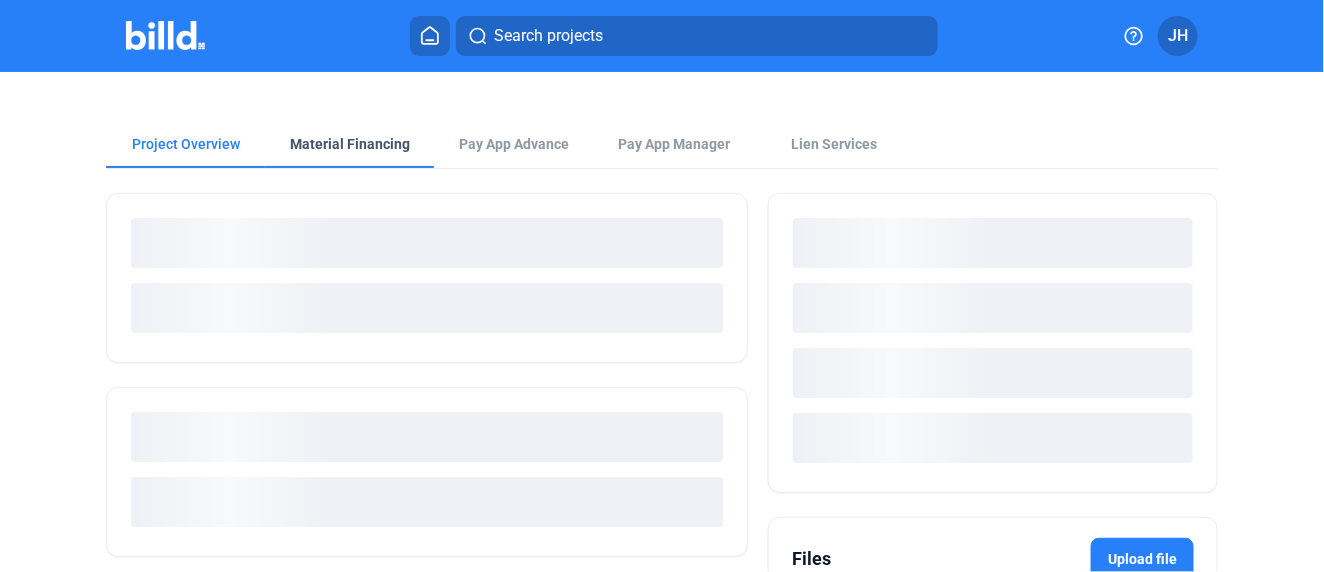click on "Material Financing" at bounding box center [350, 144] 